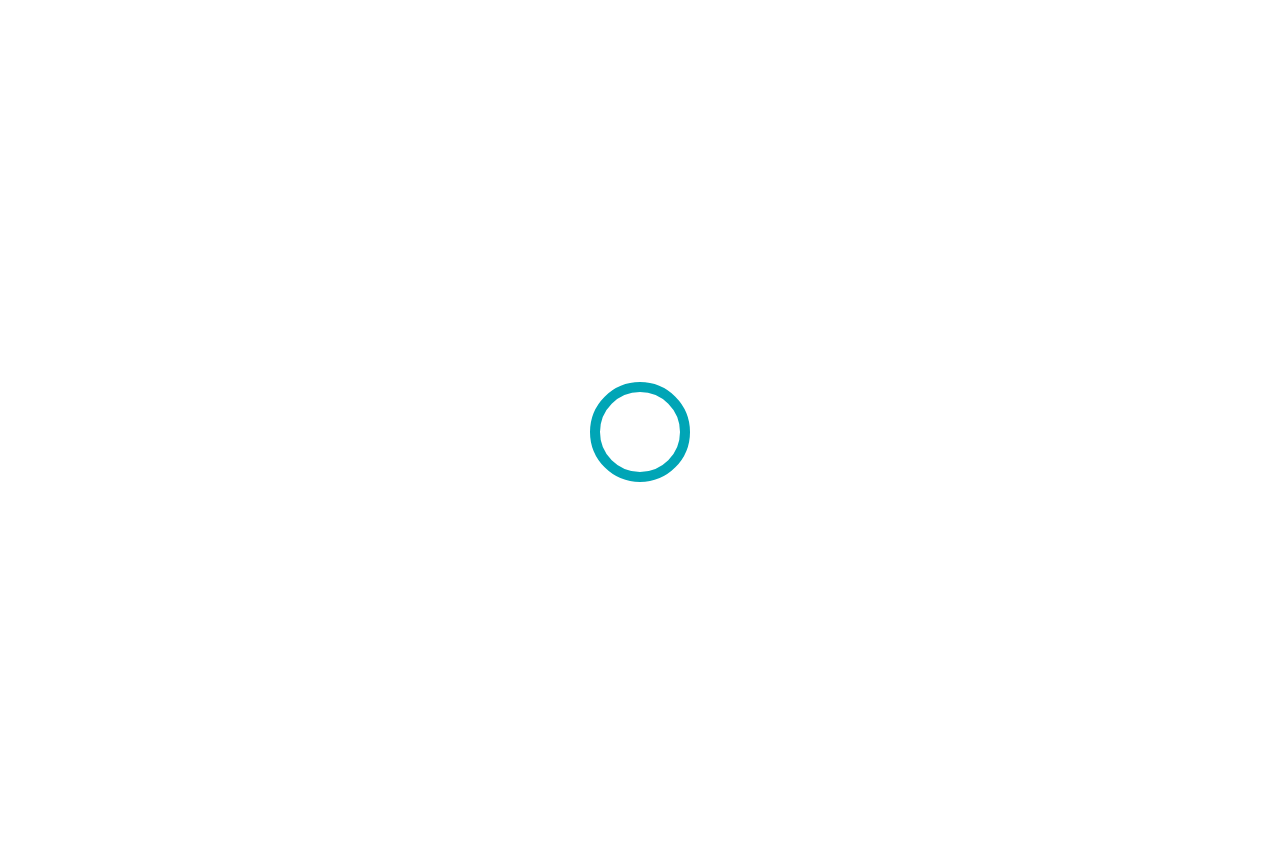 scroll, scrollTop: 0, scrollLeft: 0, axis: both 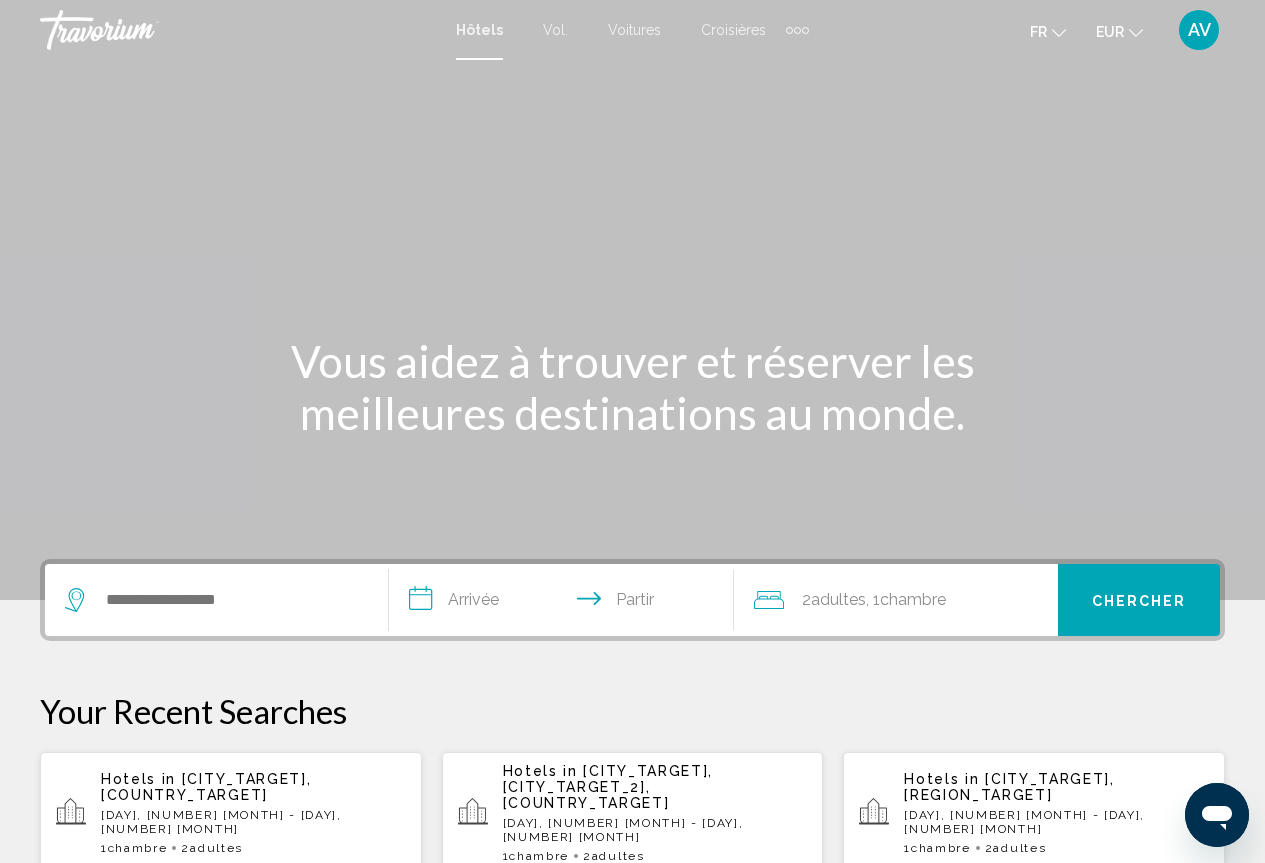 click at bounding box center [797, 30] 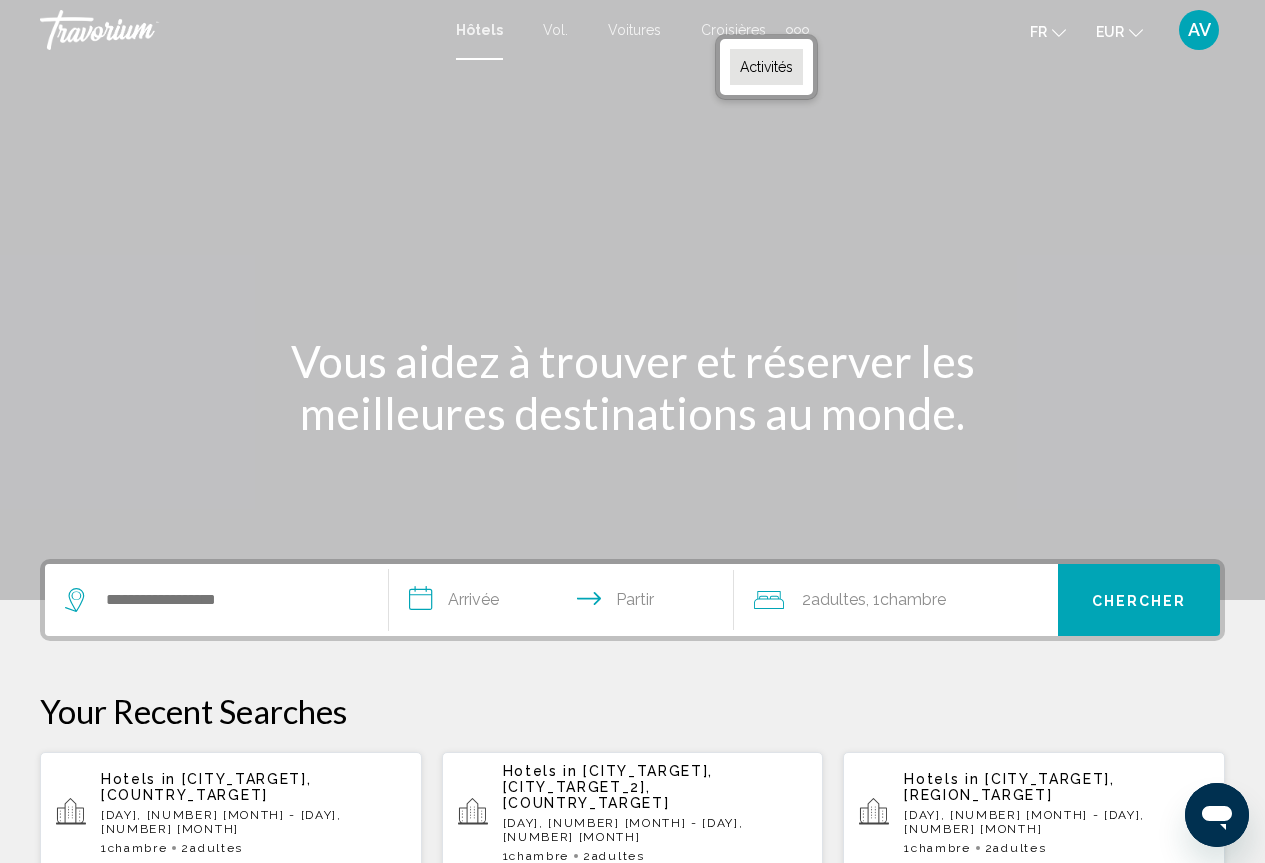 click on "Activités" at bounding box center (766, 67) 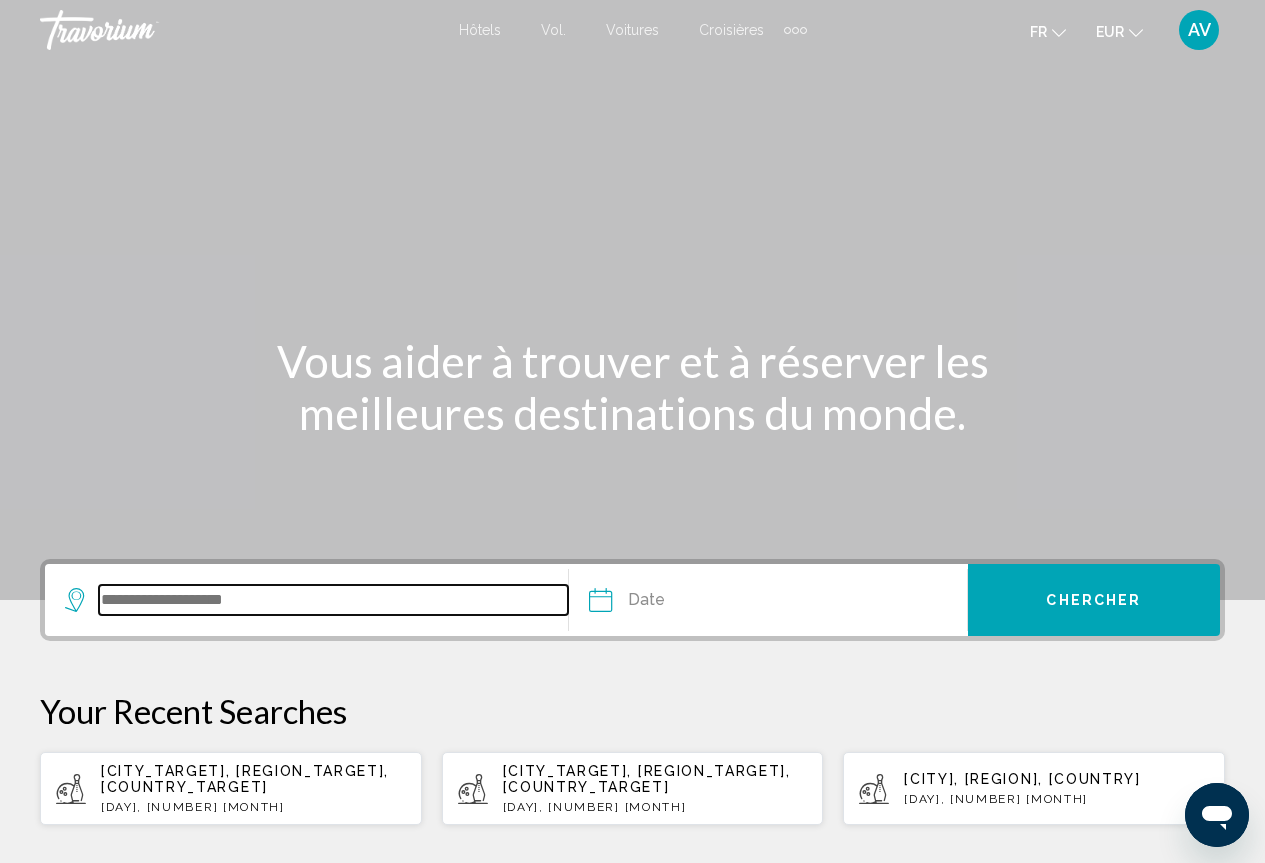 click at bounding box center [333, 600] 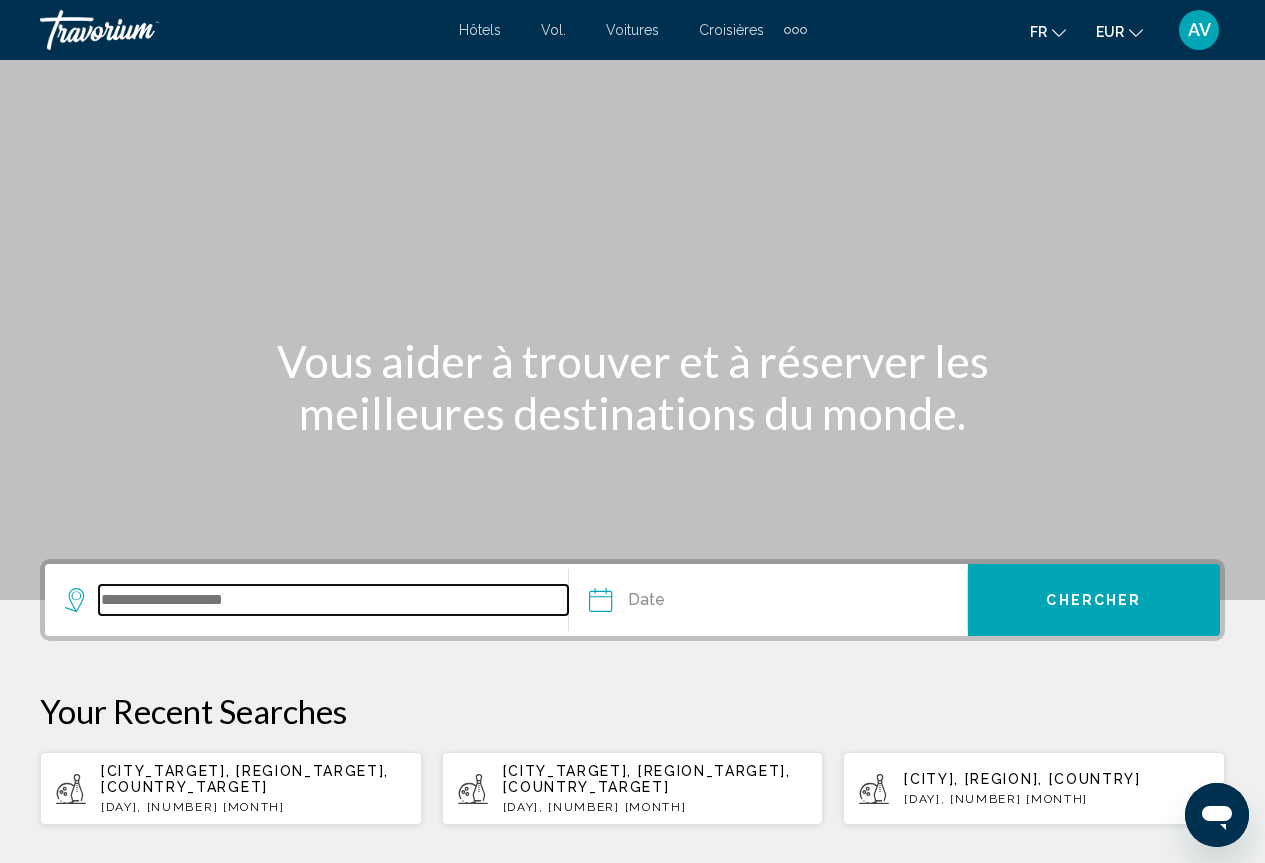 scroll, scrollTop: 252, scrollLeft: 0, axis: vertical 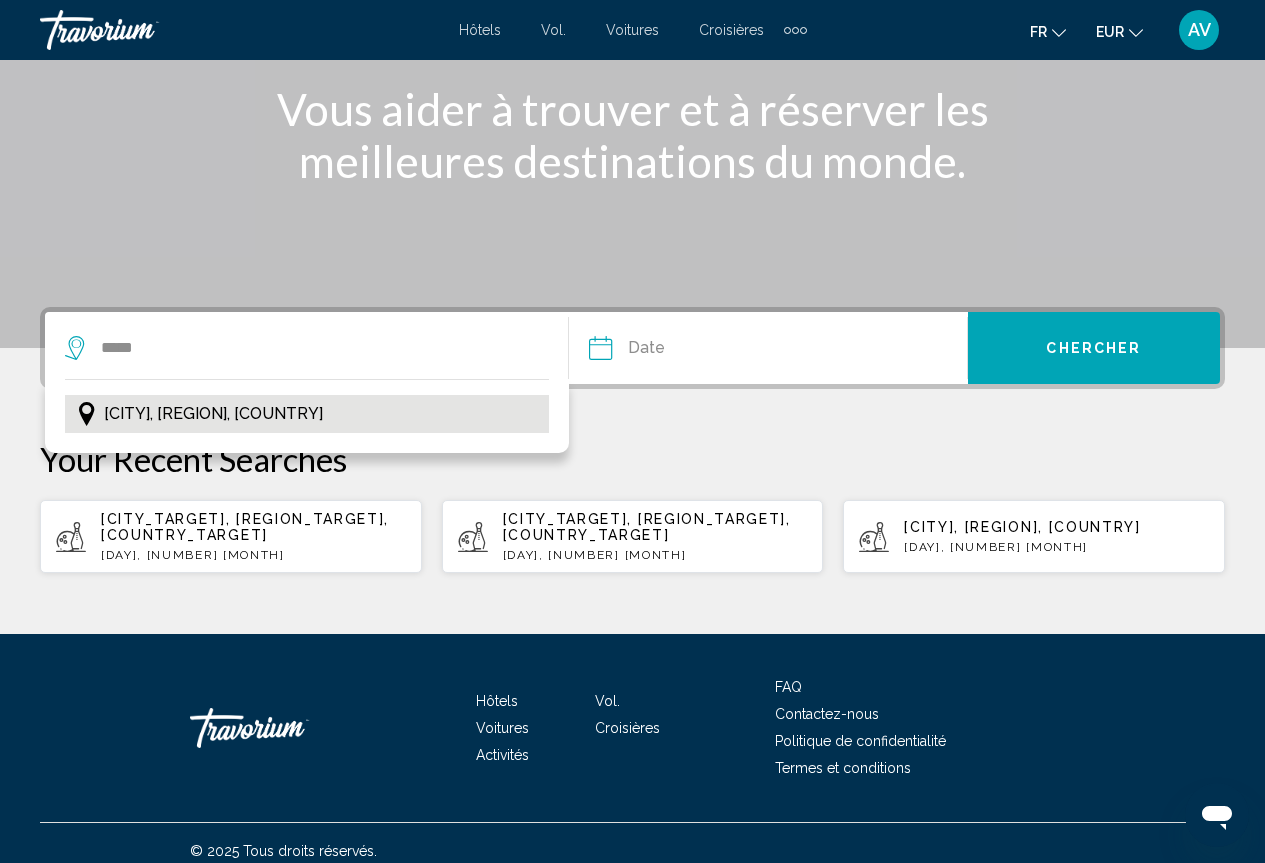 click on "[CITY], [REGION], [COUNTRY]" at bounding box center [213, 414] 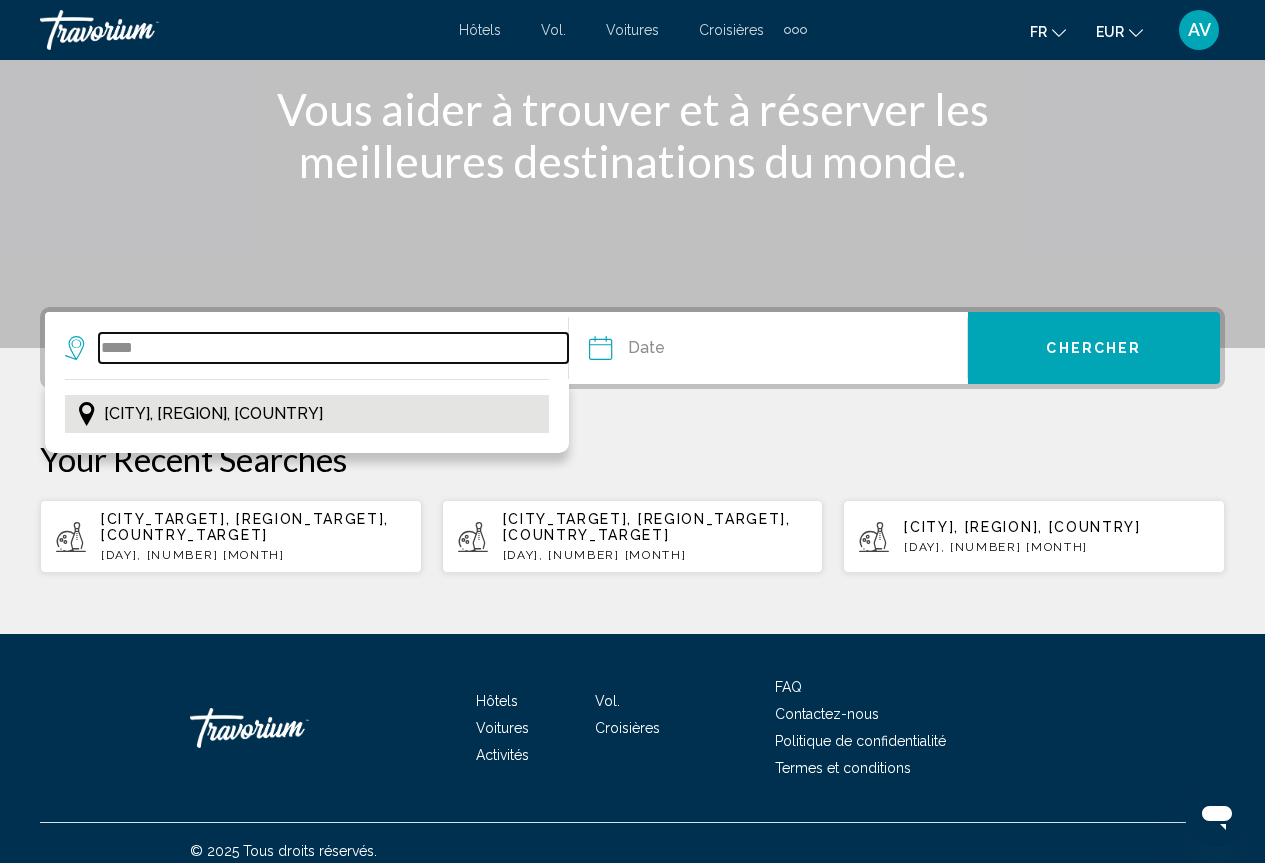 type on "**********" 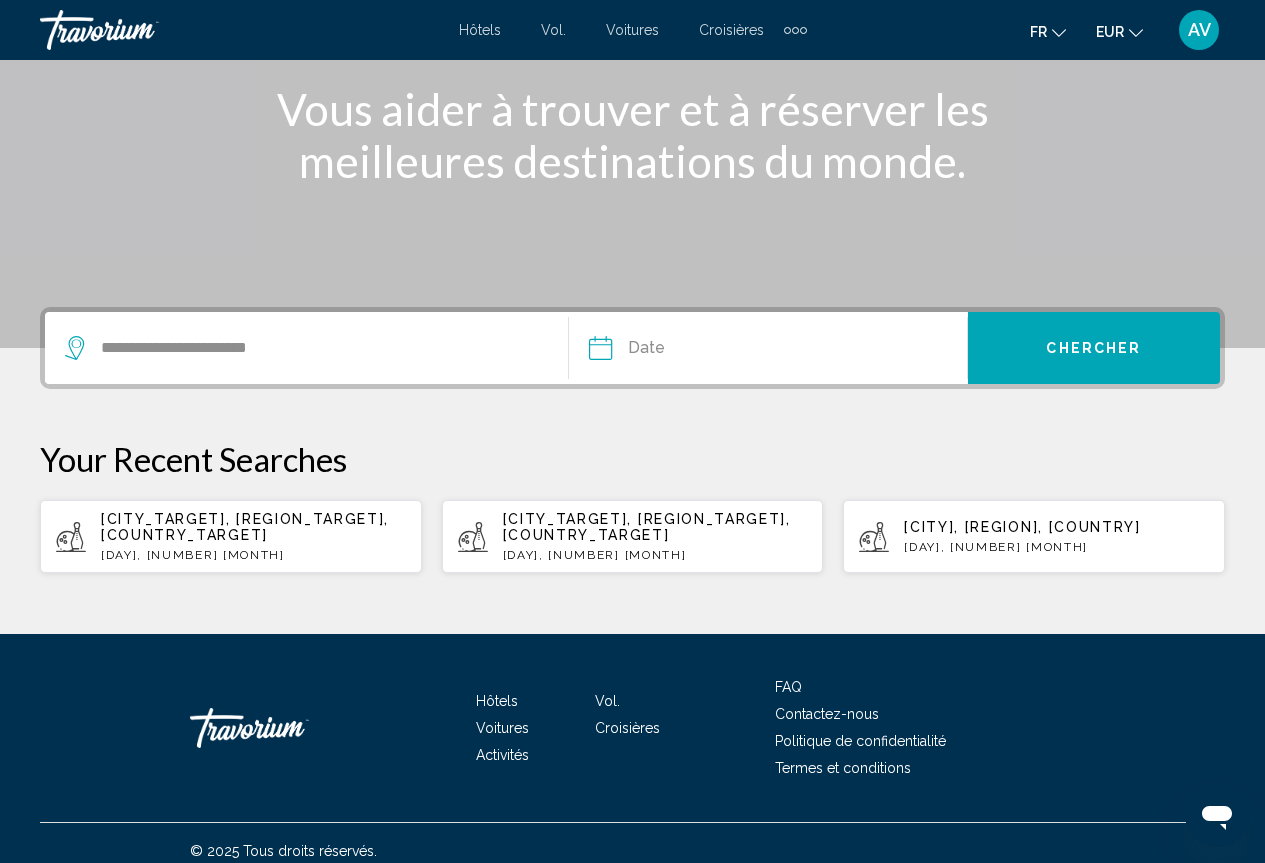 click at bounding box center [682, 351] 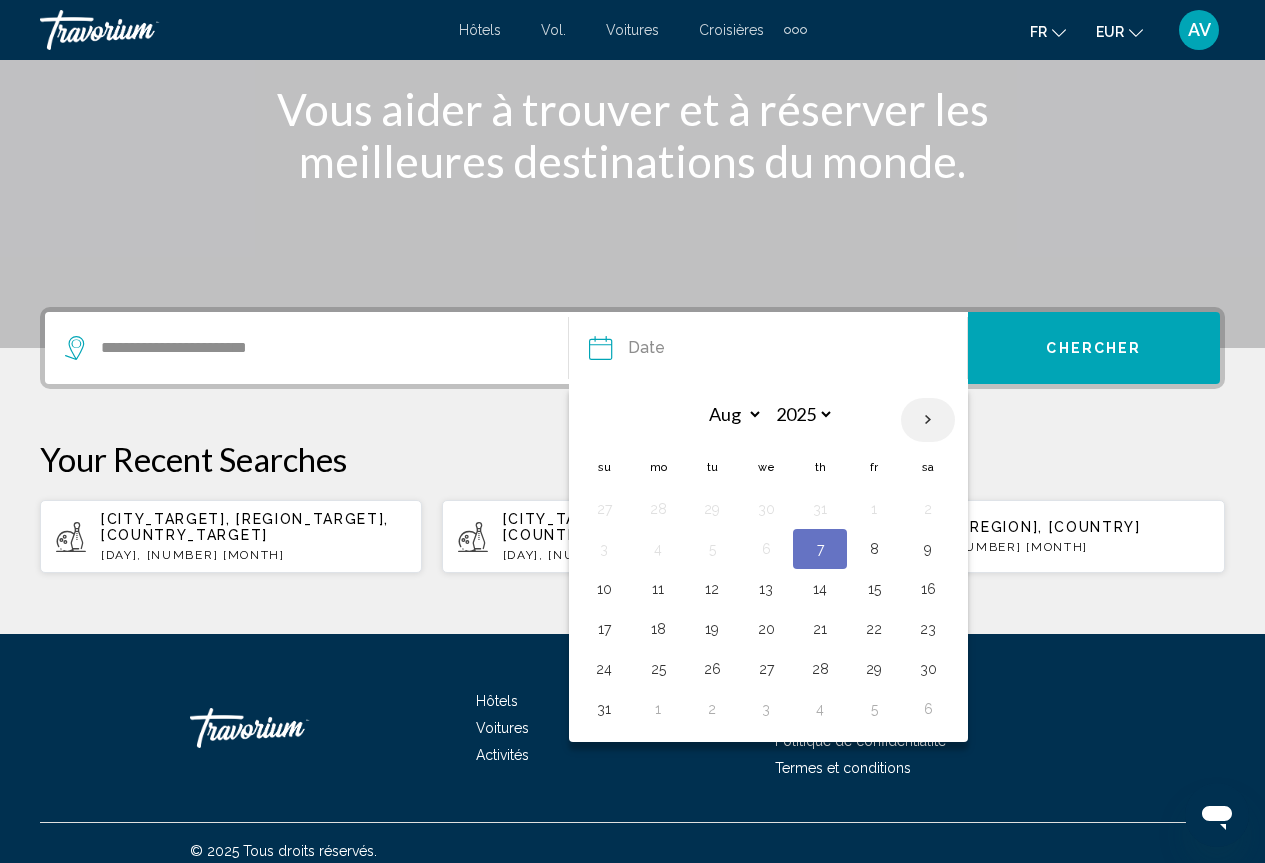click at bounding box center [928, 420] 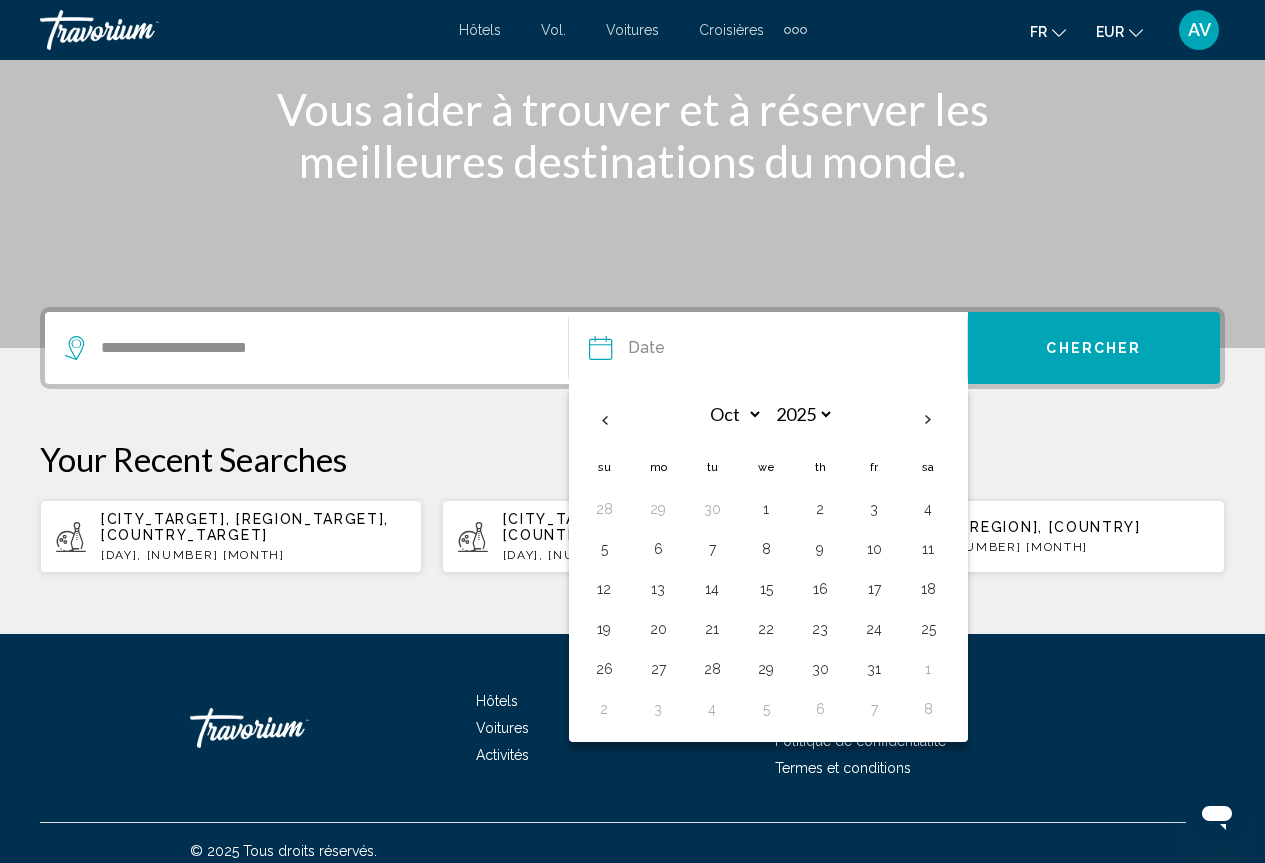 drag, startPoint x: 933, startPoint y: 592, endPoint x: 980, endPoint y: 526, distance: 81.02469 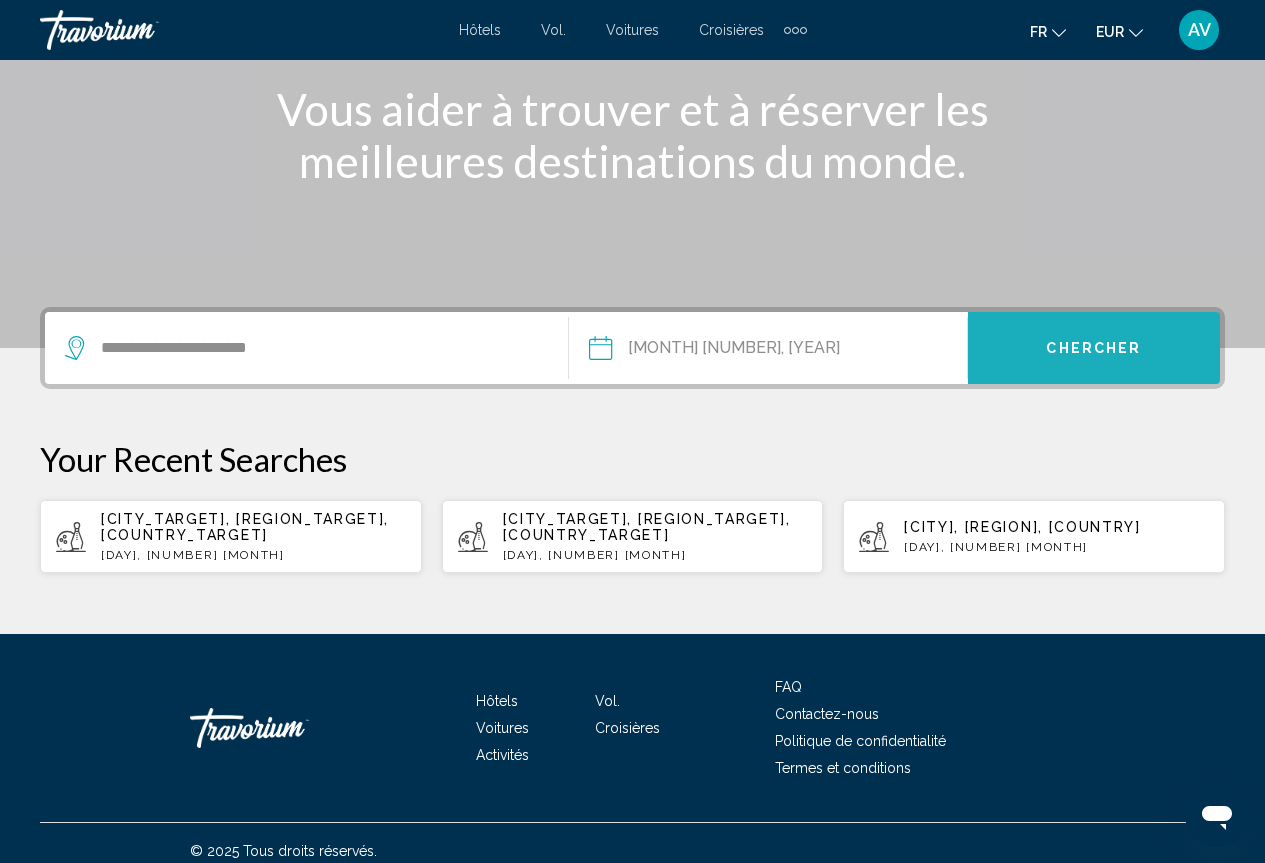 click on "Chercher" at bounding box center (1094, 348) 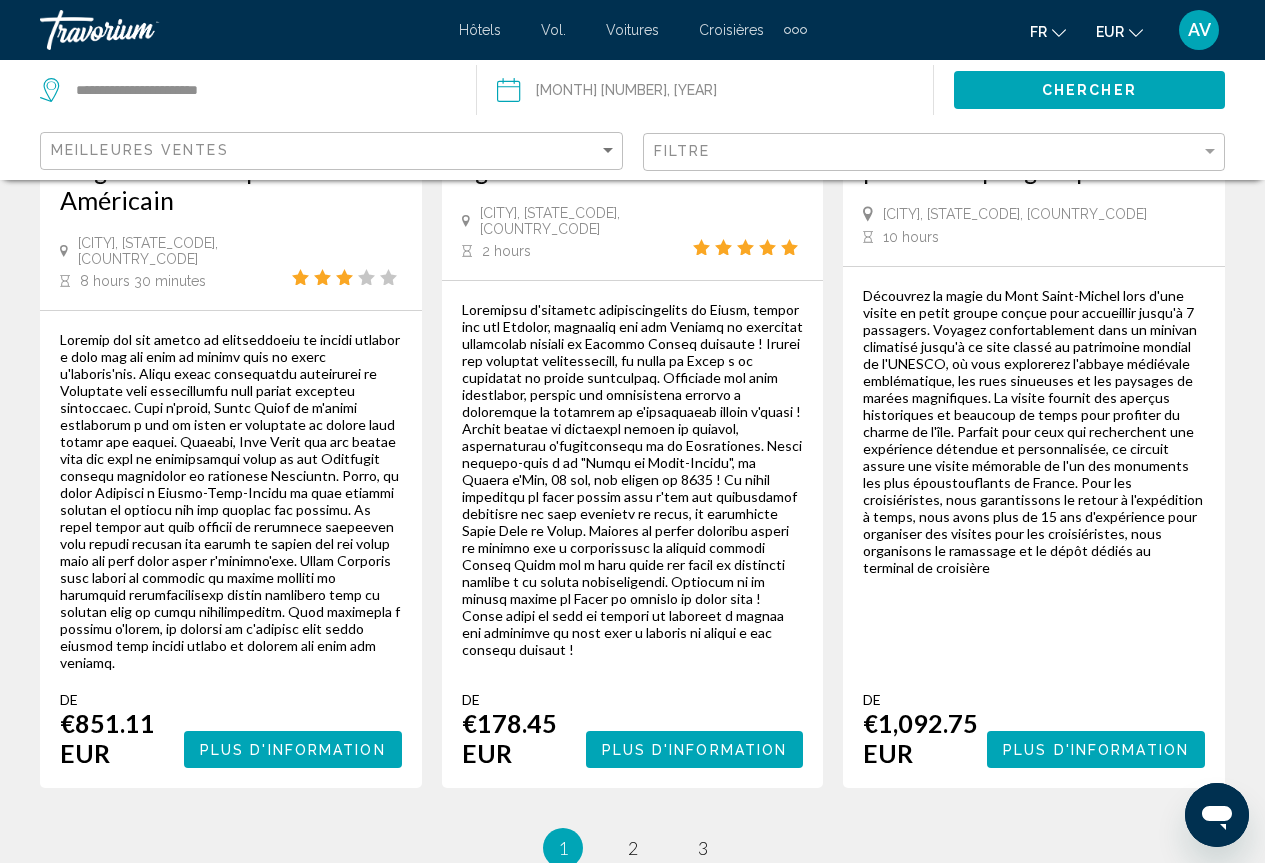 scroll, scrollTop: 3600, scrollLeft: 0, axis: vertical 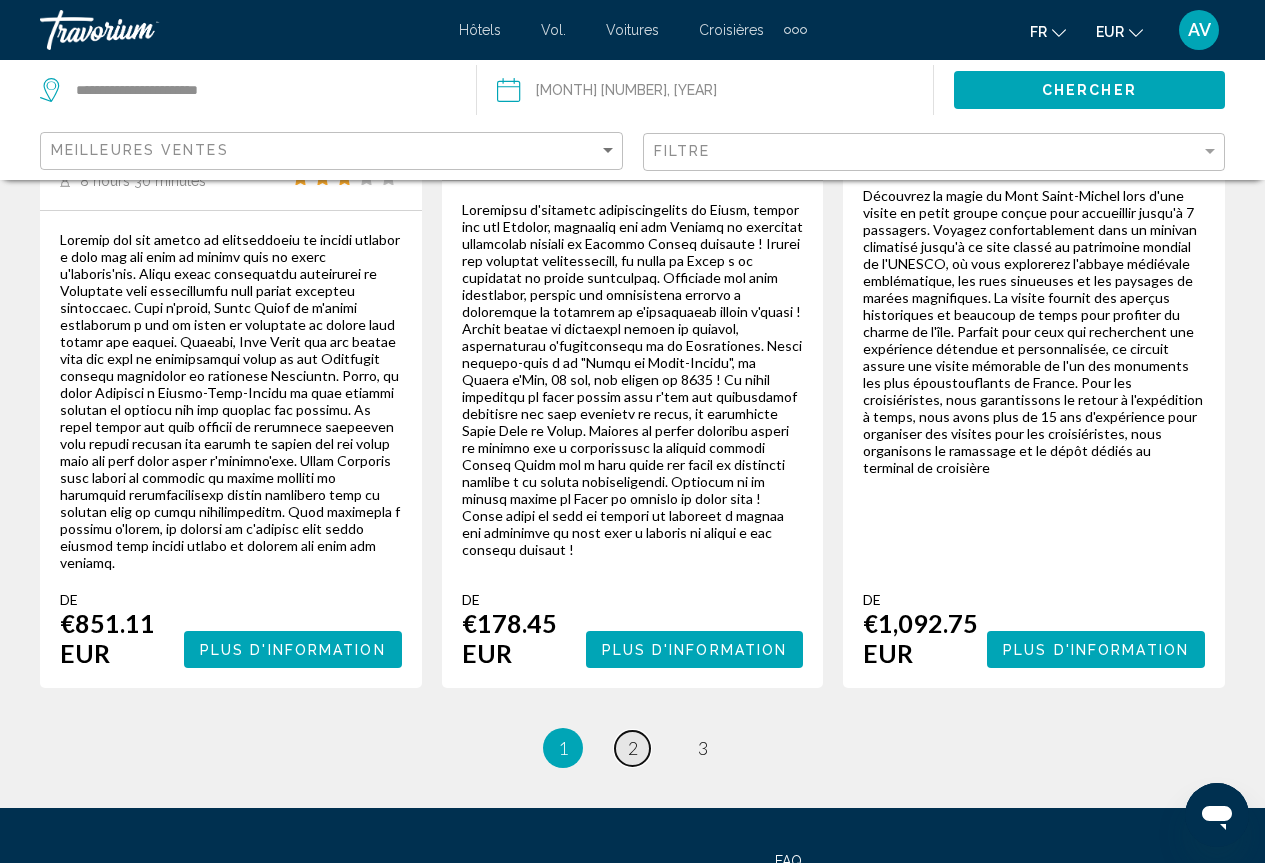 click on "2" at bounding box center [633, 748] 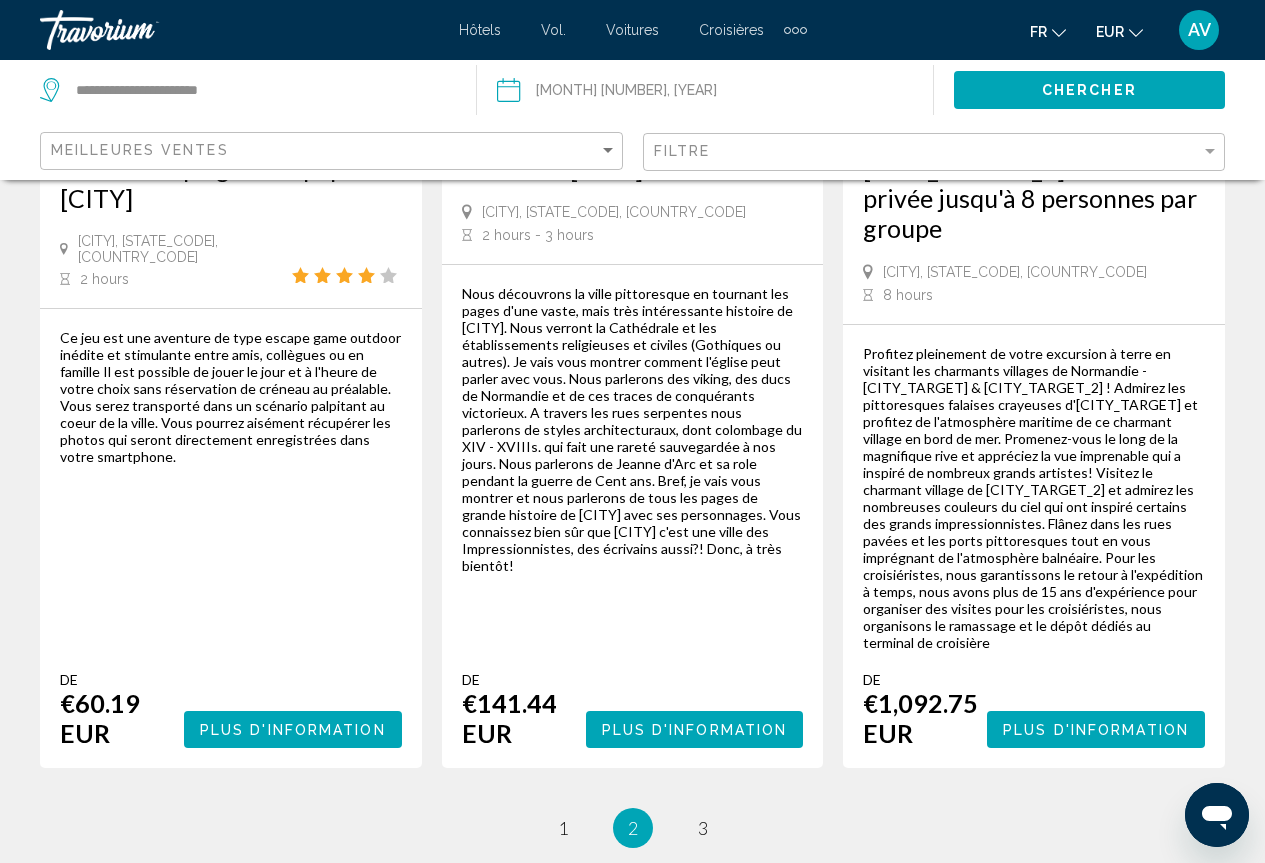scroll, scrollTop: 3445, scrollLeft: 0, axis: vertical 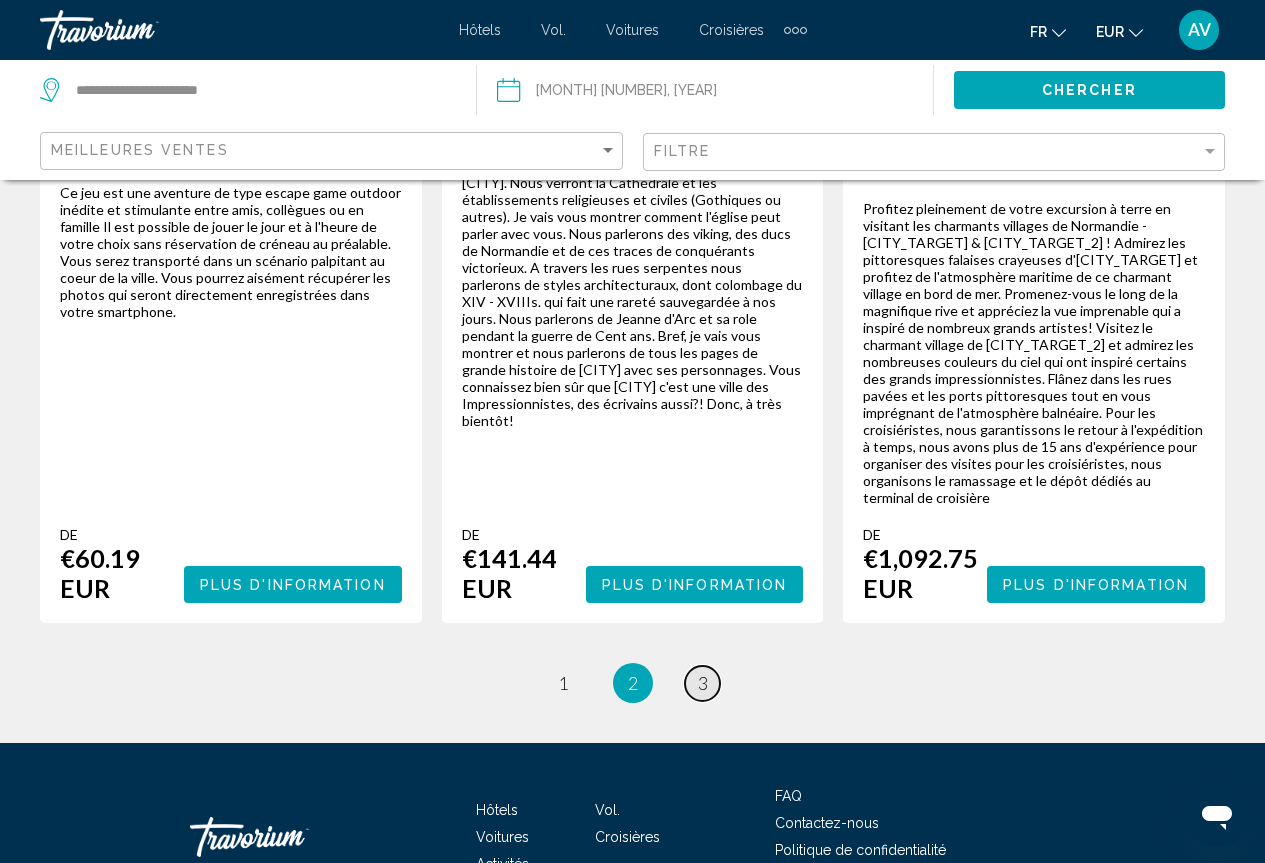 click on "page  3" at bounding box center [702, 683] 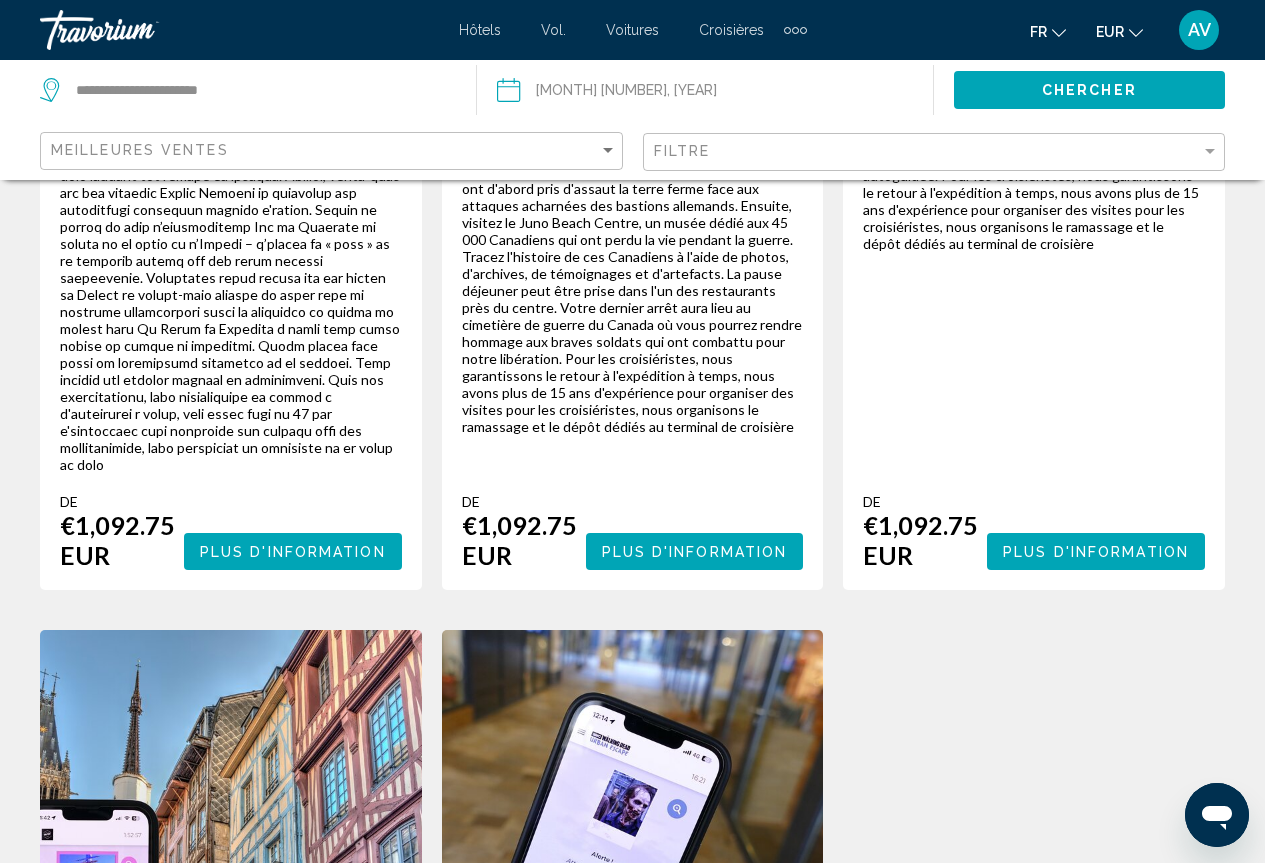 scroll, scrollTop: 200, scrollLeft: 0, axis: vertical 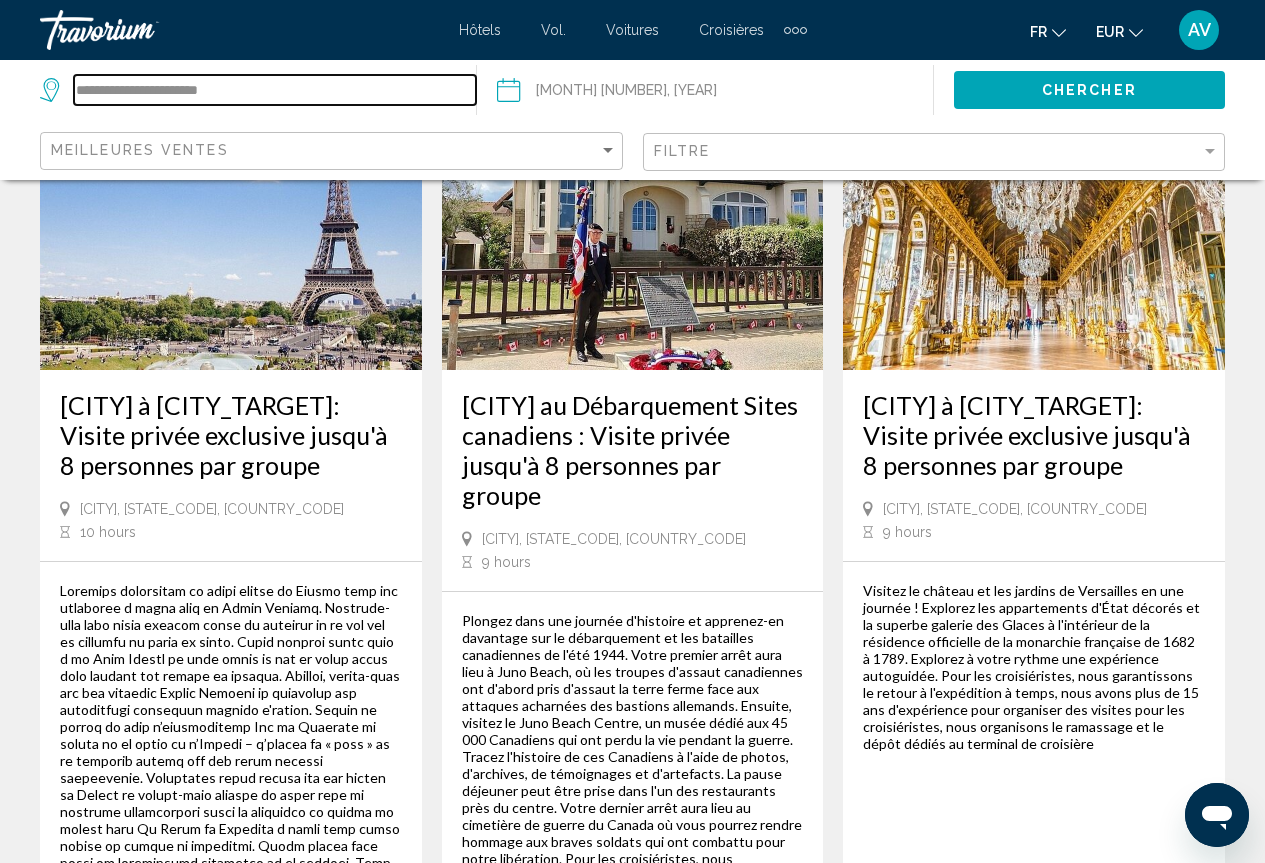drag, startPoint x: 240, startPoint y: 93, endPoint x: 267, endPoint y: 102, distance: 28.460499 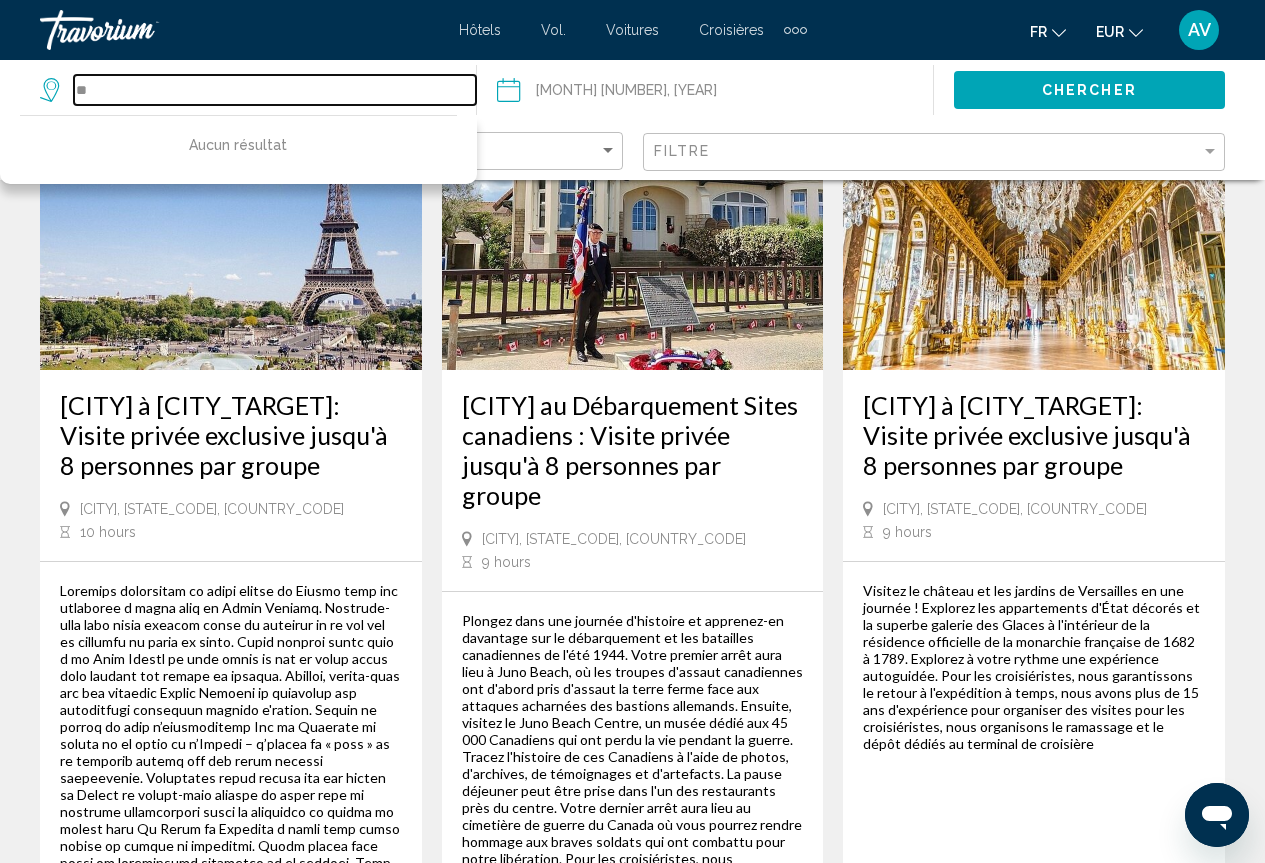 type on "*" 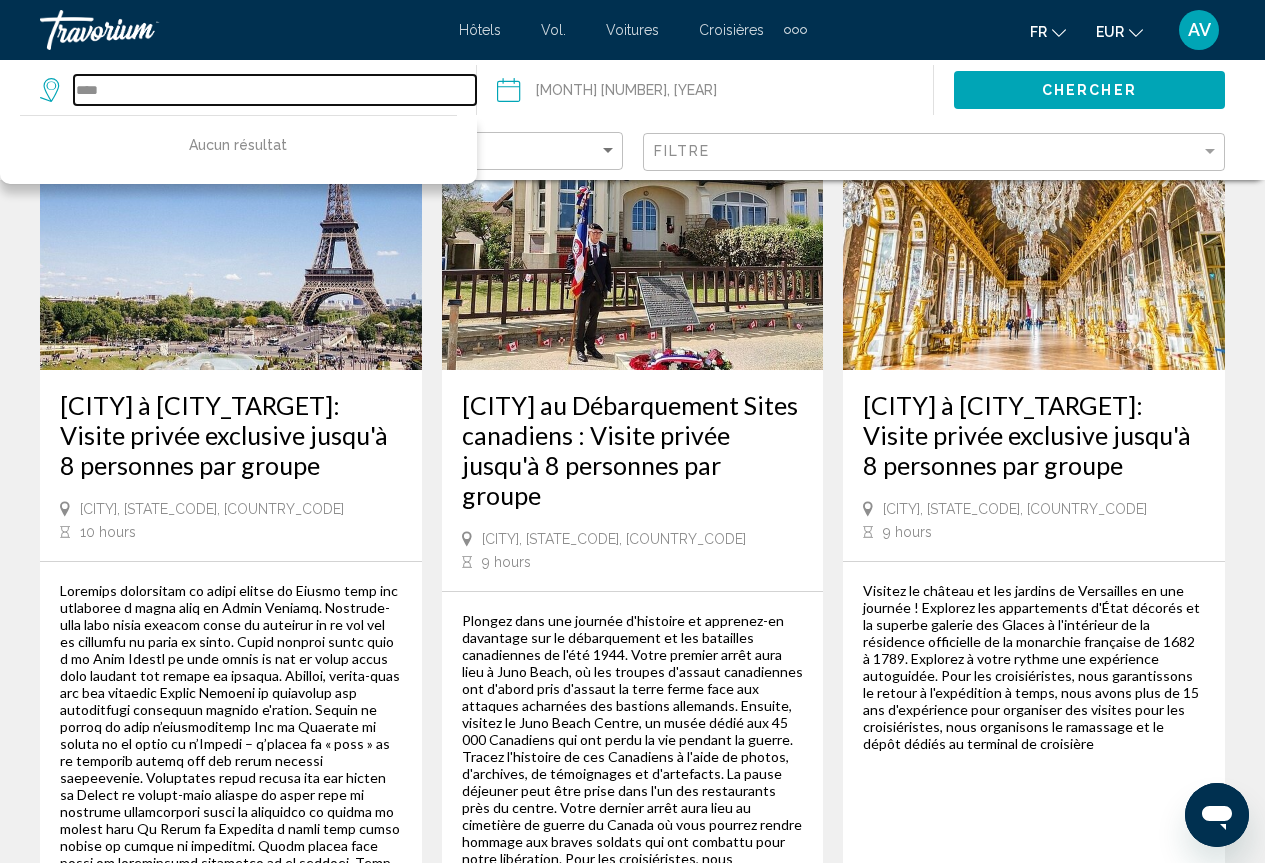 type on "*****" 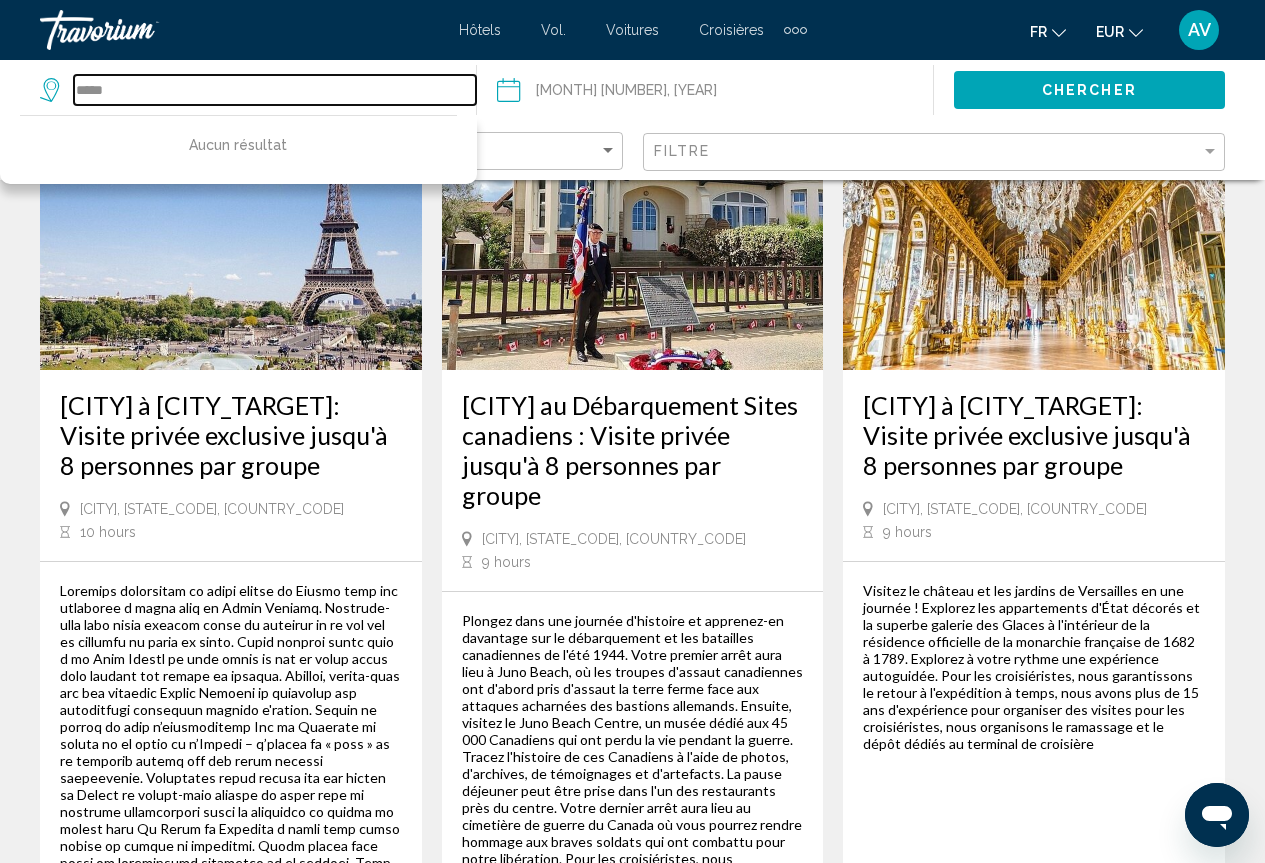 scroll, scrollTop: 300, scrollLeft: 0, axis: vertical 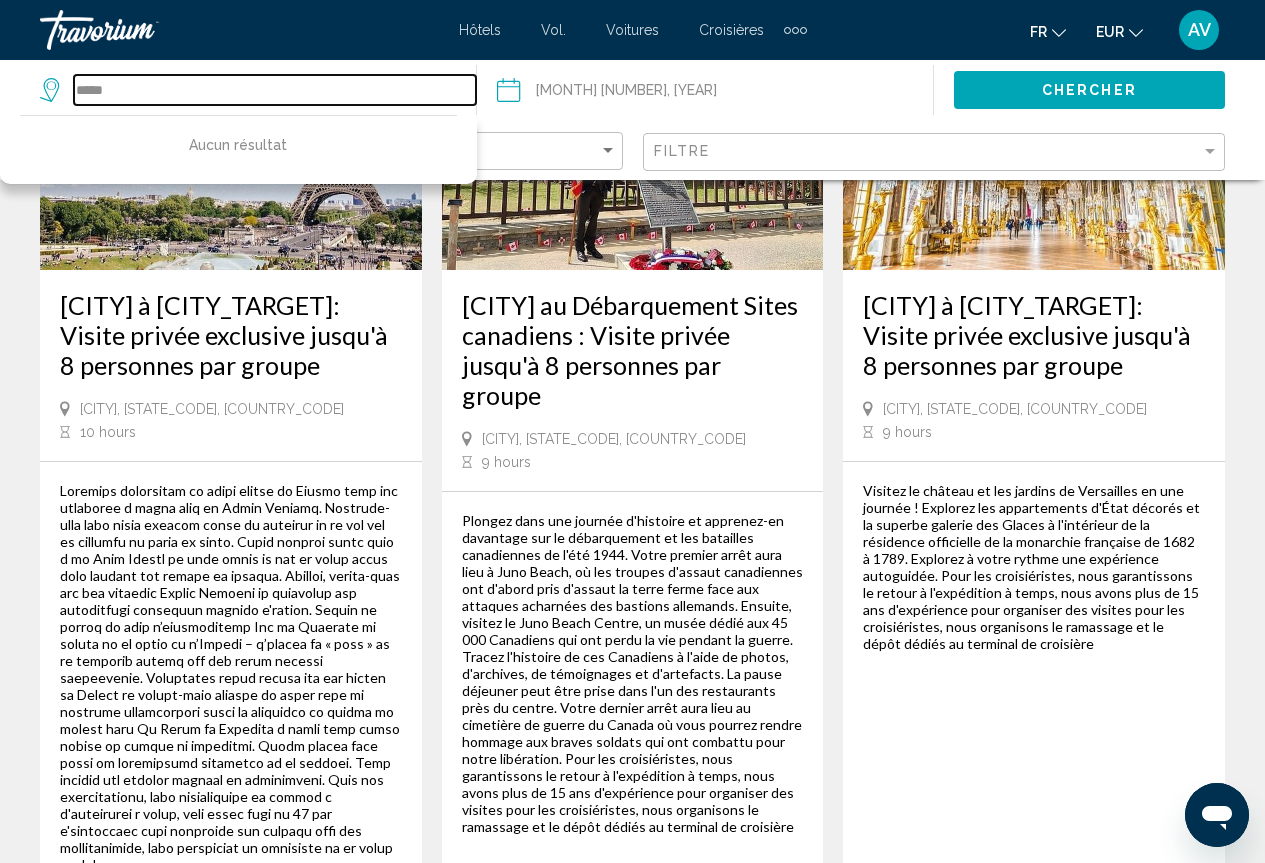drag, startPoint x: 125, startPoint y: 96, endPoint x: 0, endPoint y: 78, distance: 126.28935 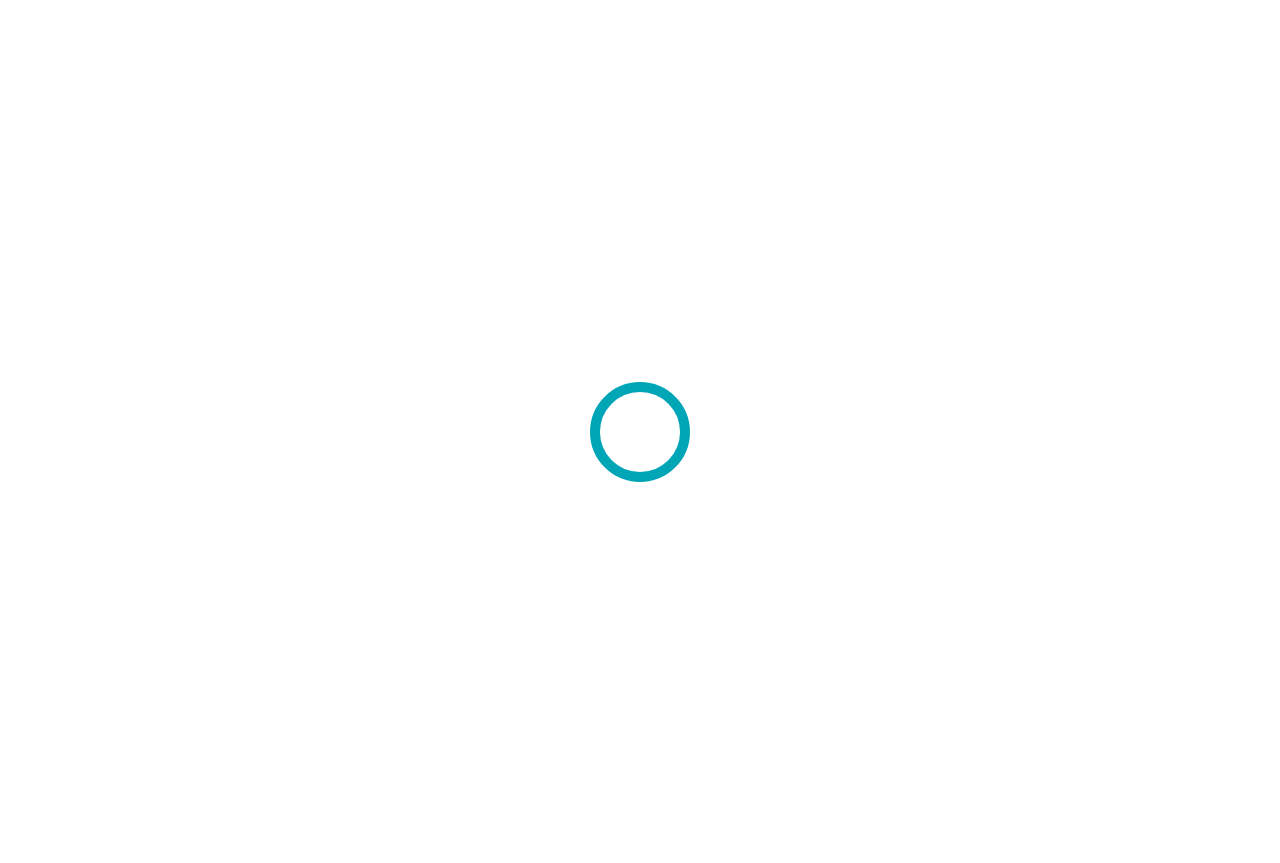 scroll, scrollTop: 0, scrollLeft: 0, axis: both 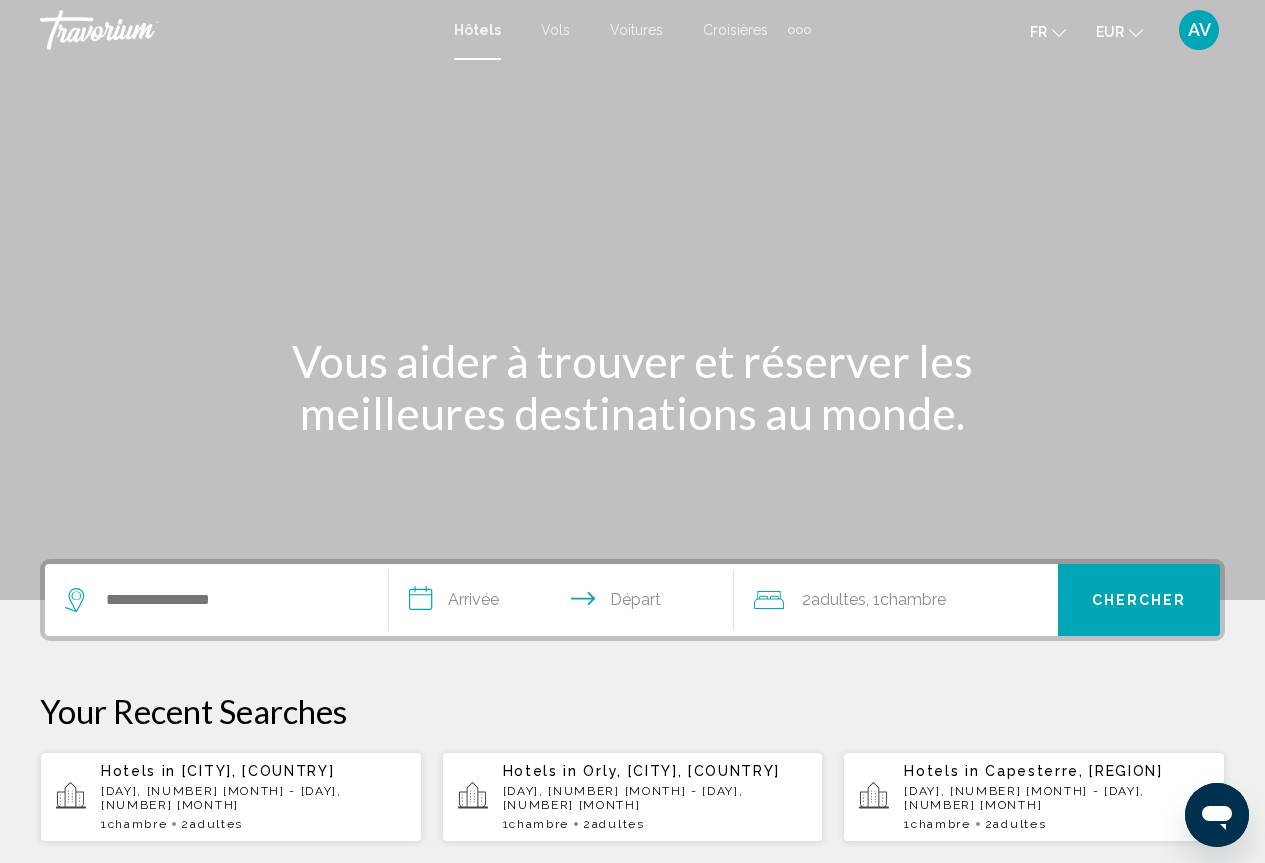 click at bounding box center [791, 30] 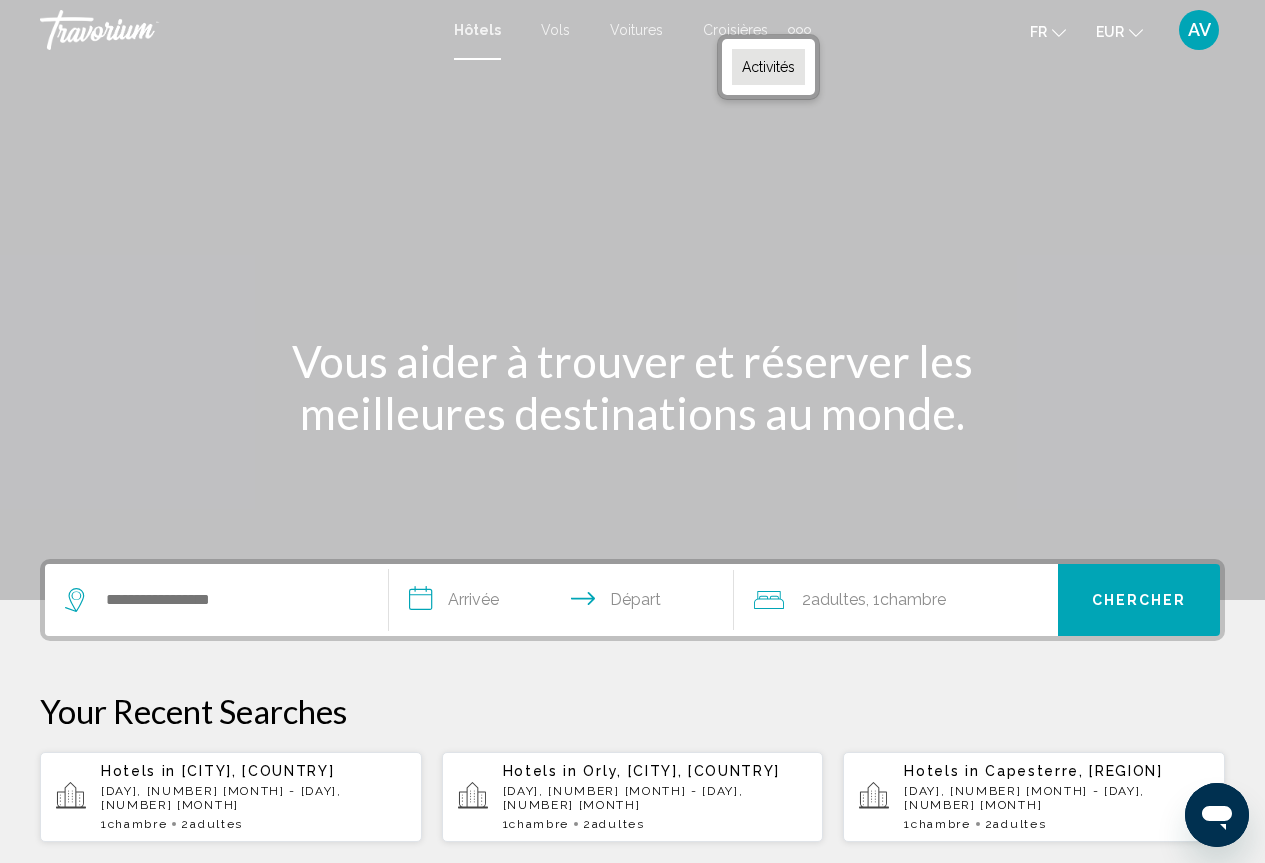 click on "Activités" at bounding box center (768, 67) 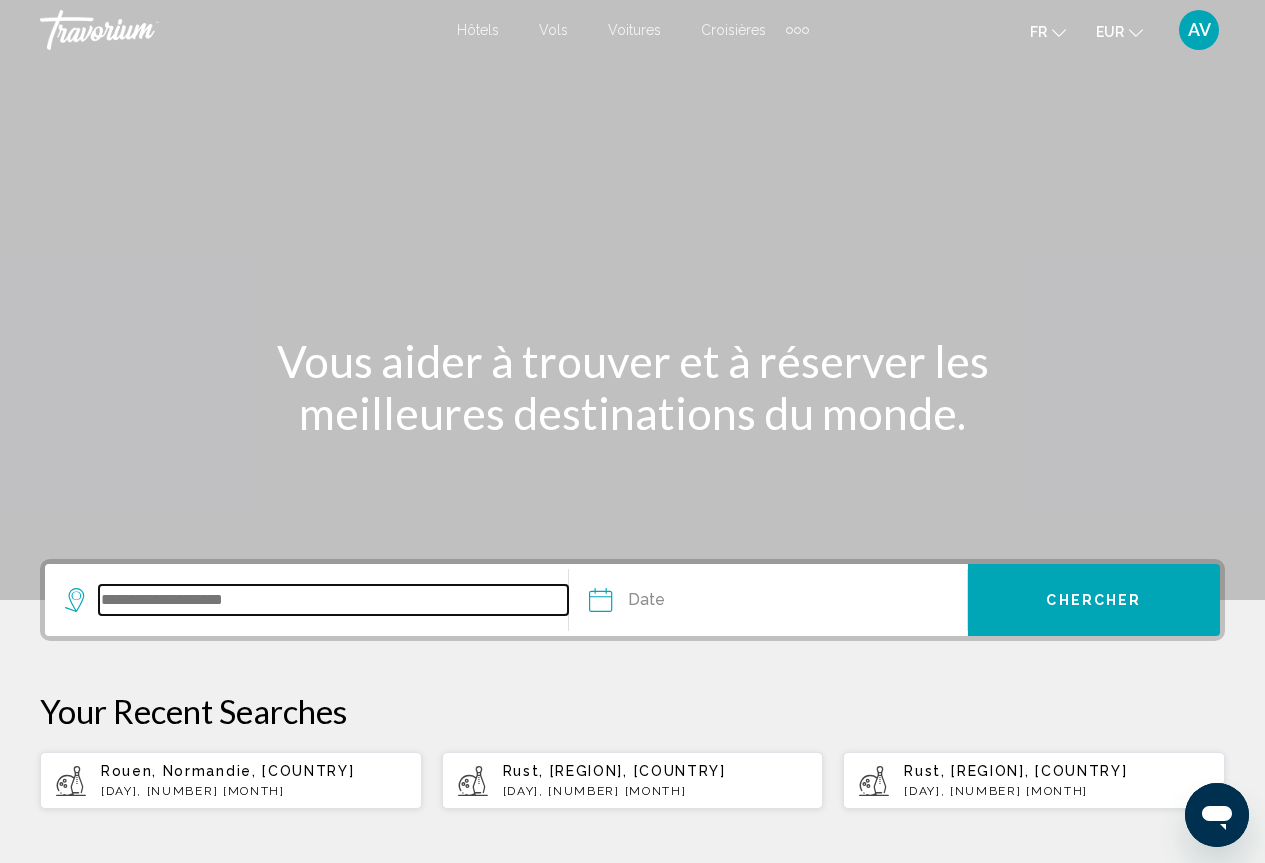 click at bounding box center [333, 600] 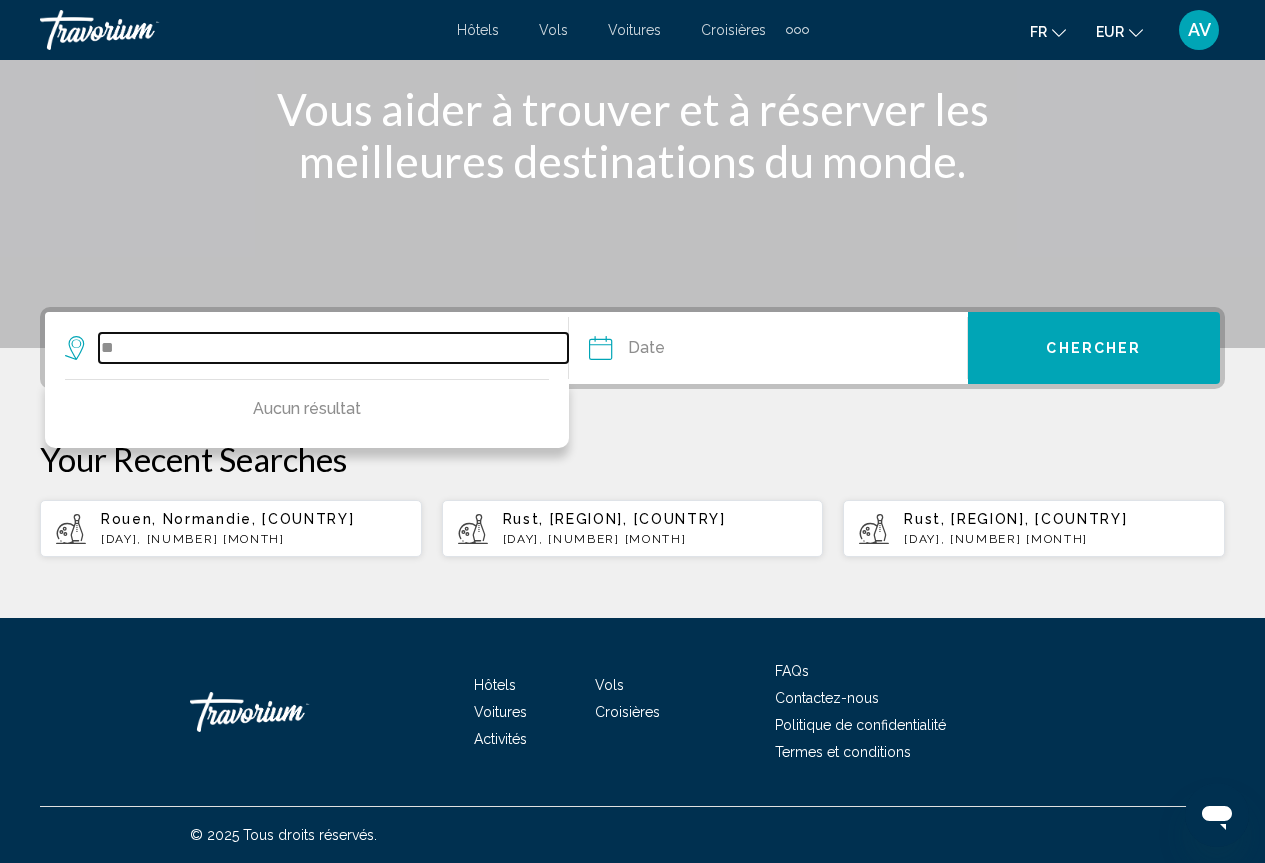 type on "*" 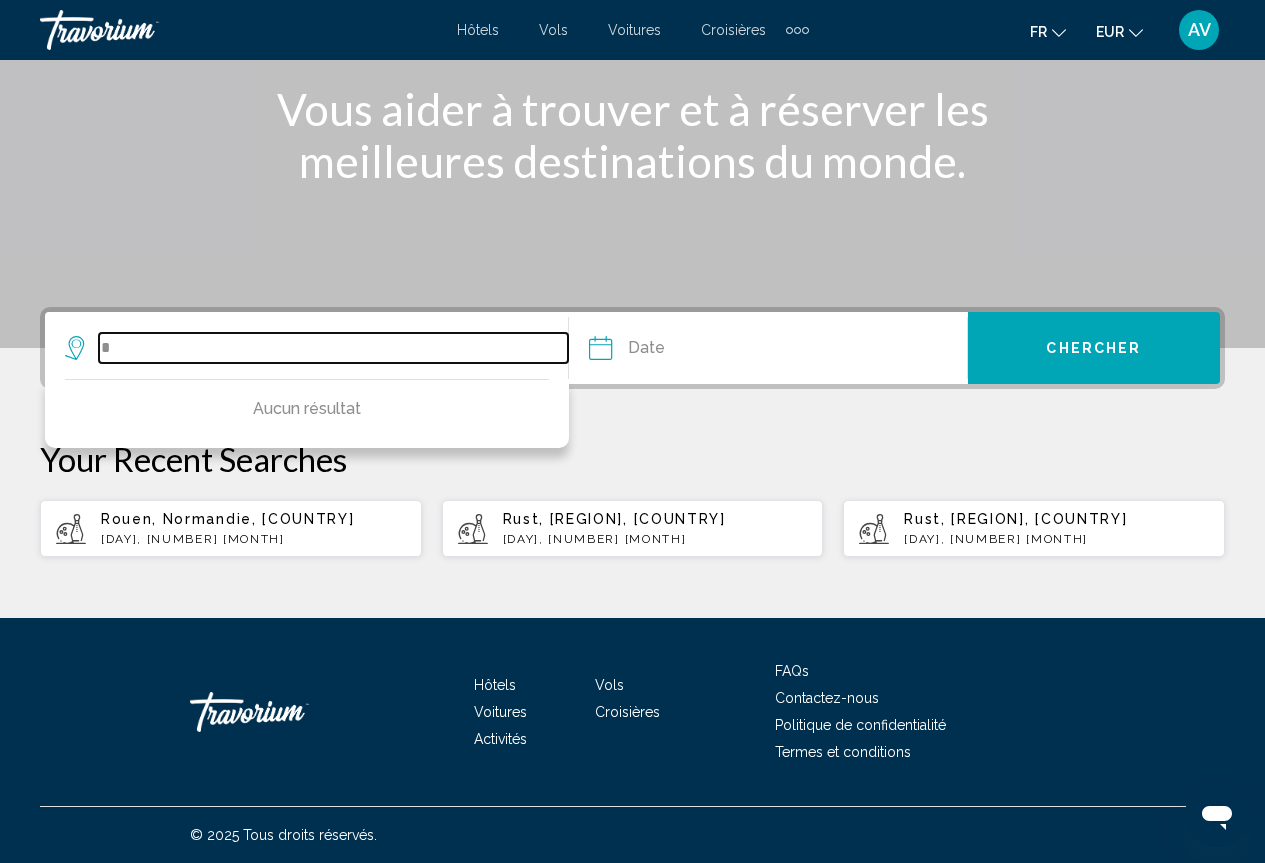 type on "**" 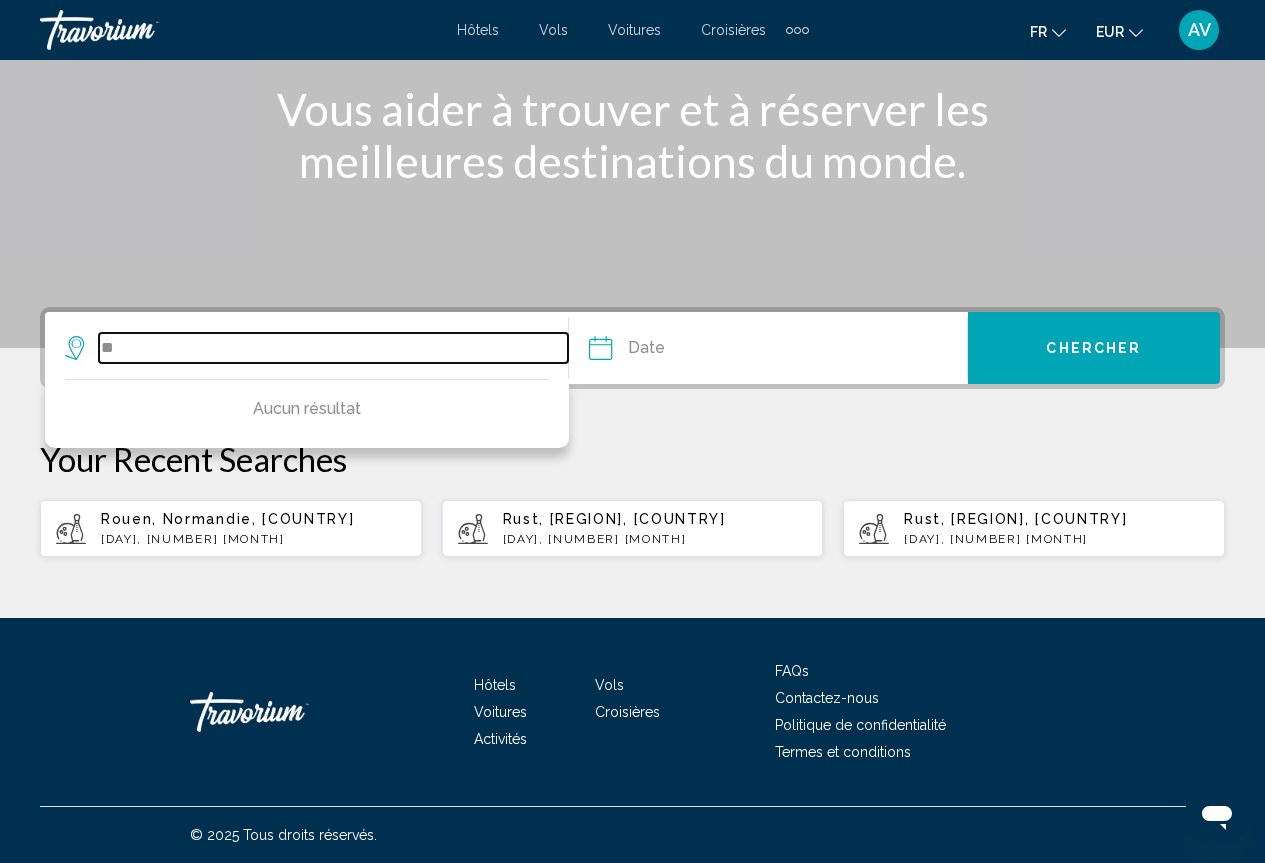 drag, startPoint x: 178, startPoint y: 353, endPoint x: 52, endPoint y: 351, distance: 126.01587 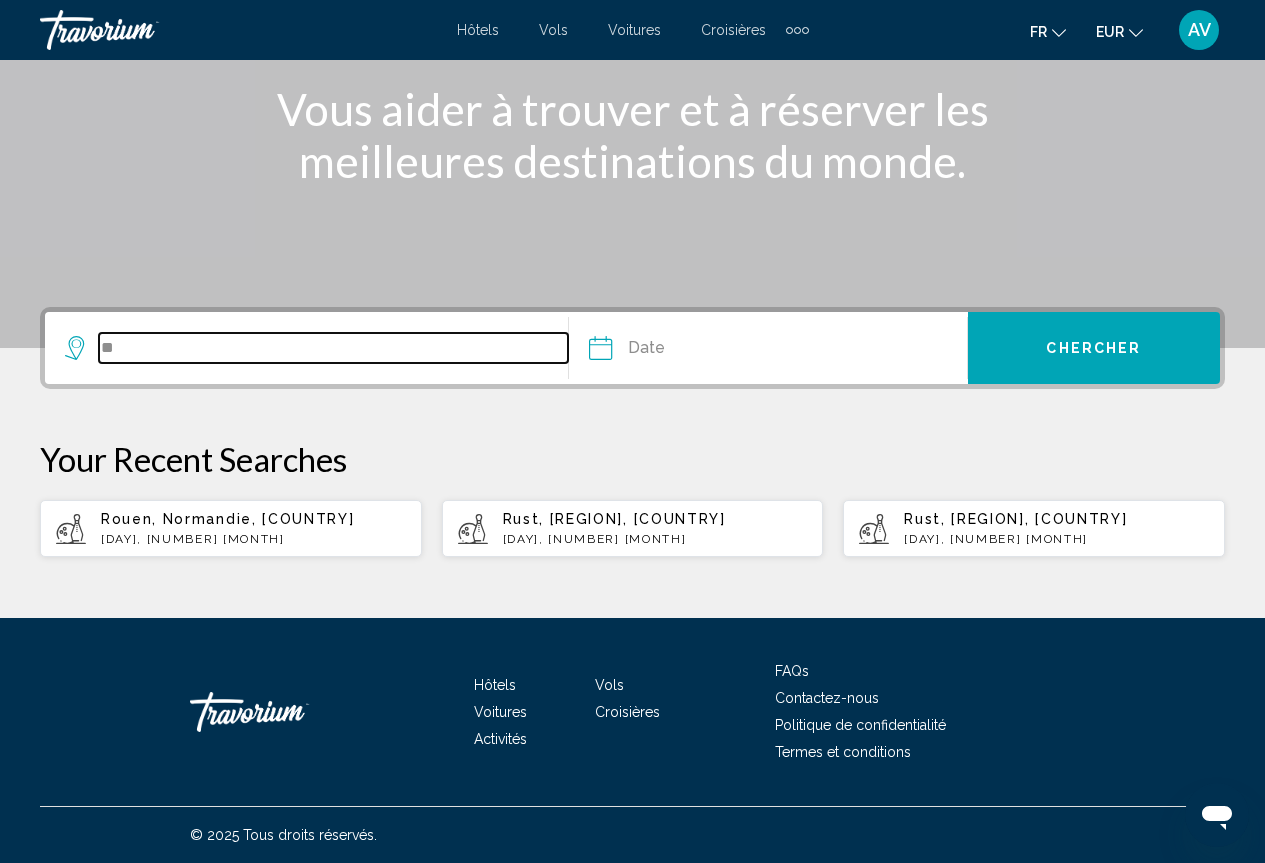 type on "**" 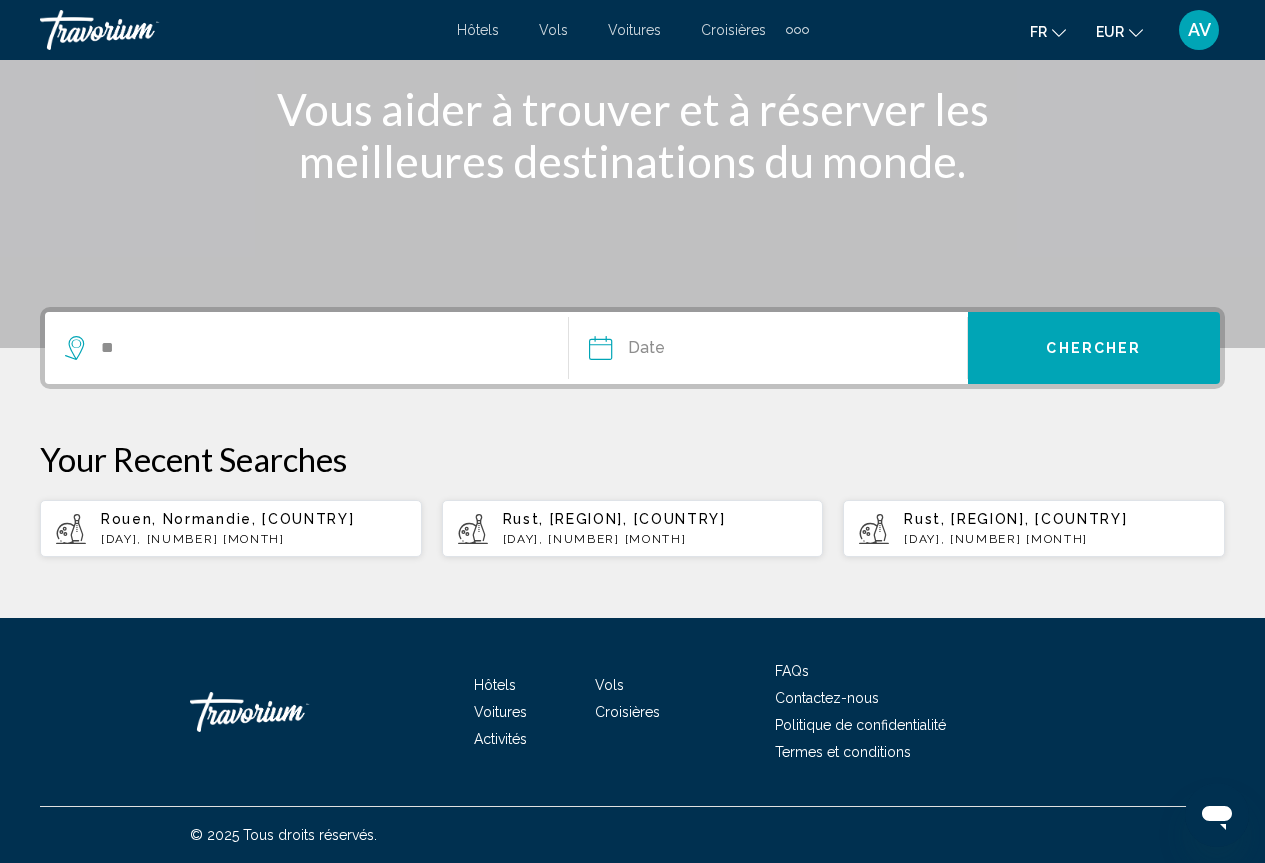 click on "Hôtels" at bounding box center (478, 30) 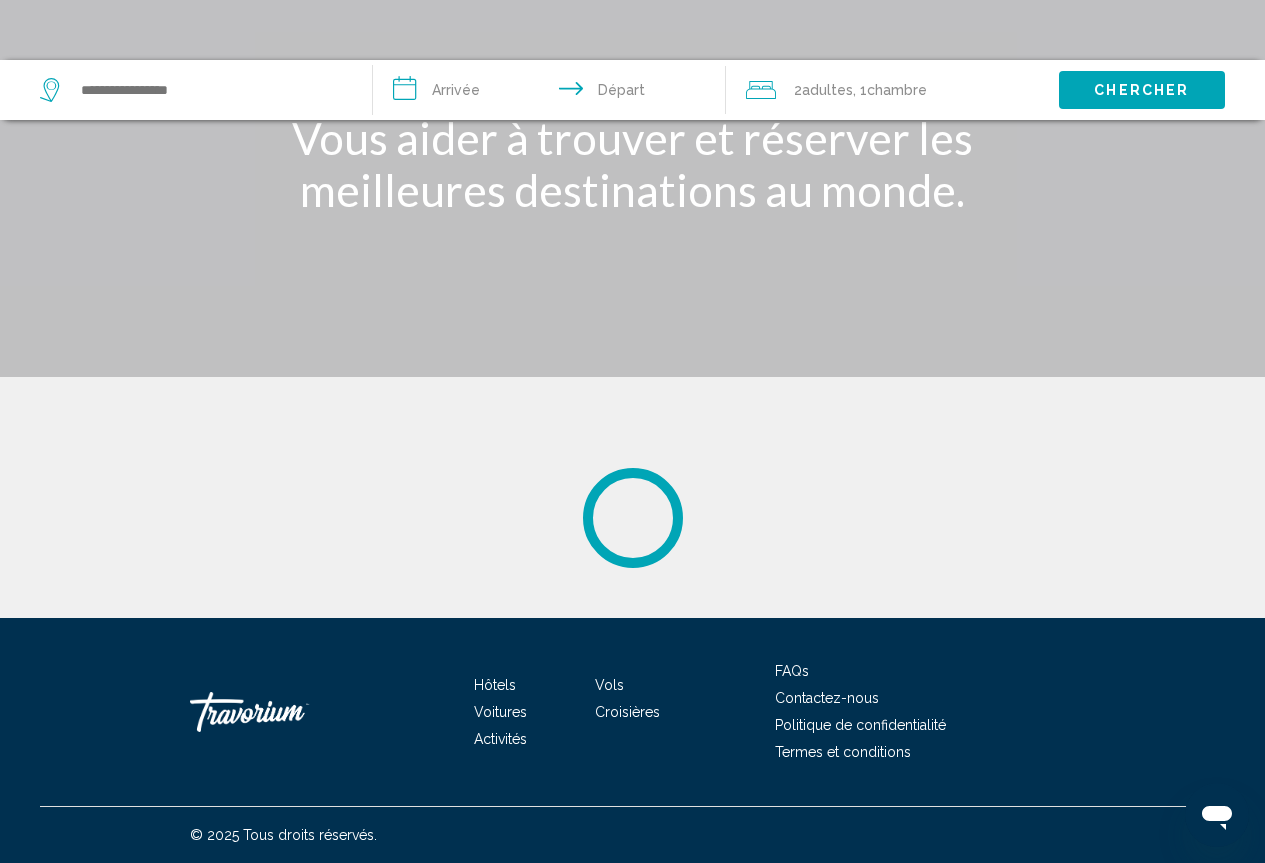 scroll, scrollTop: 0, scrollLeft: 0, axis: both 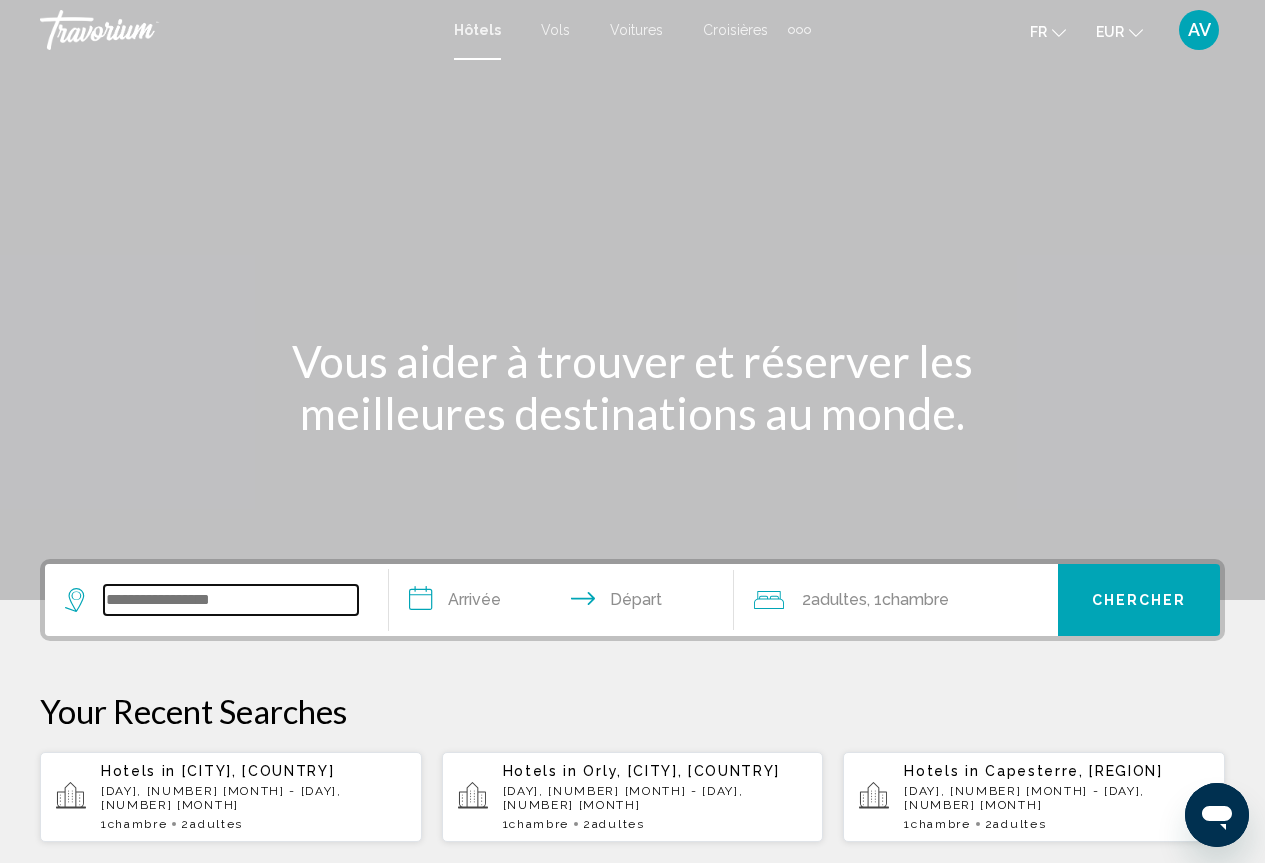 click at bounding box center [231, 600] 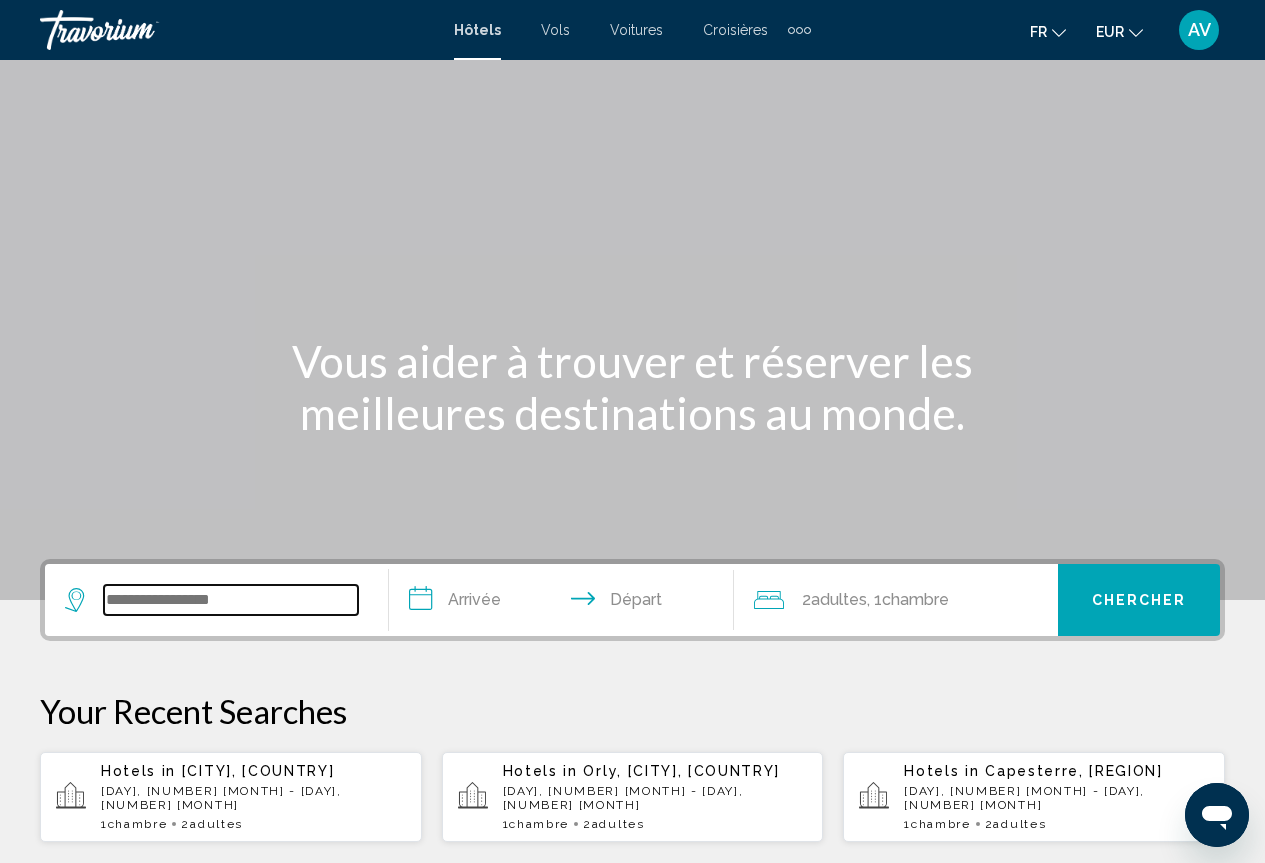 scroll, scrollTop: 494, scrollLeft: 0, axis: vertical 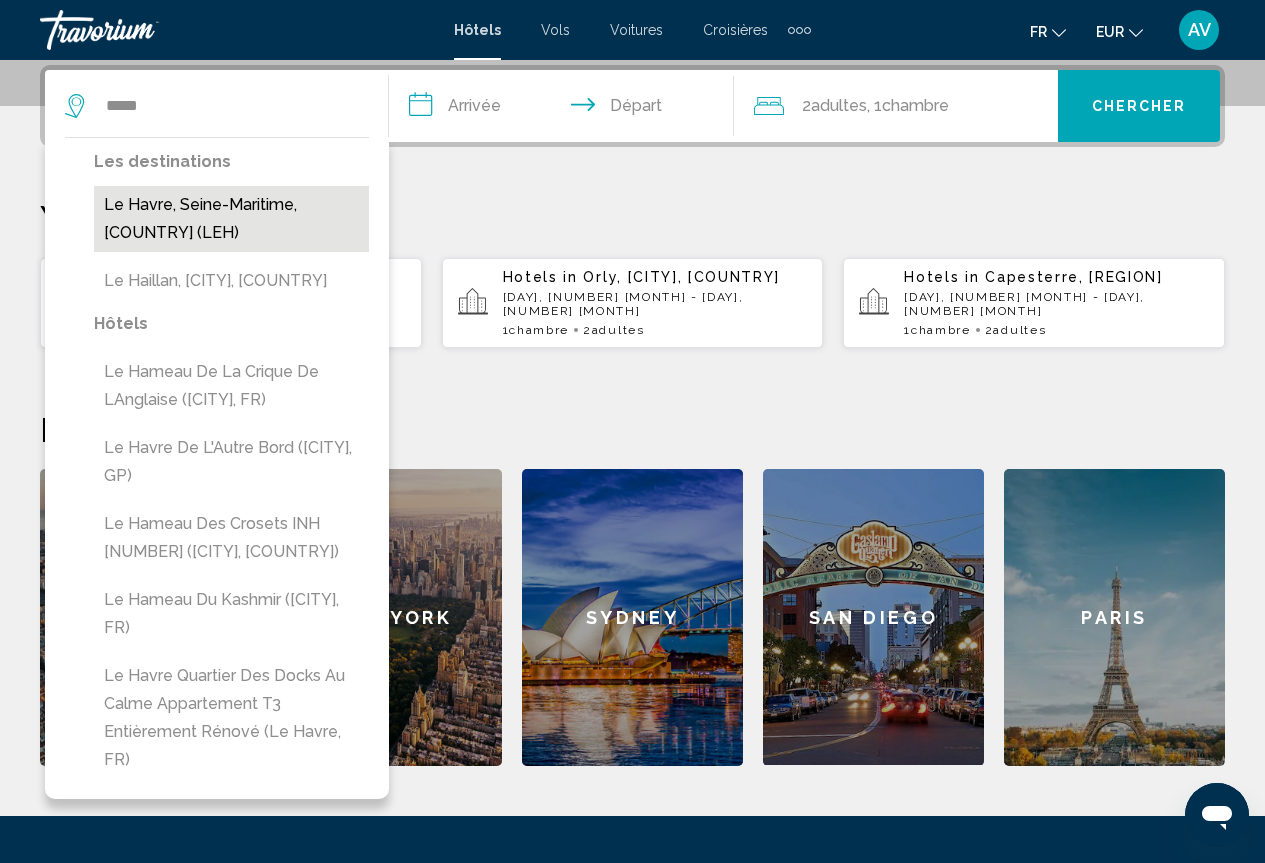click on "Le Havre, Seine-Maritime, France (LEH)" at bounding box center (231, 219) 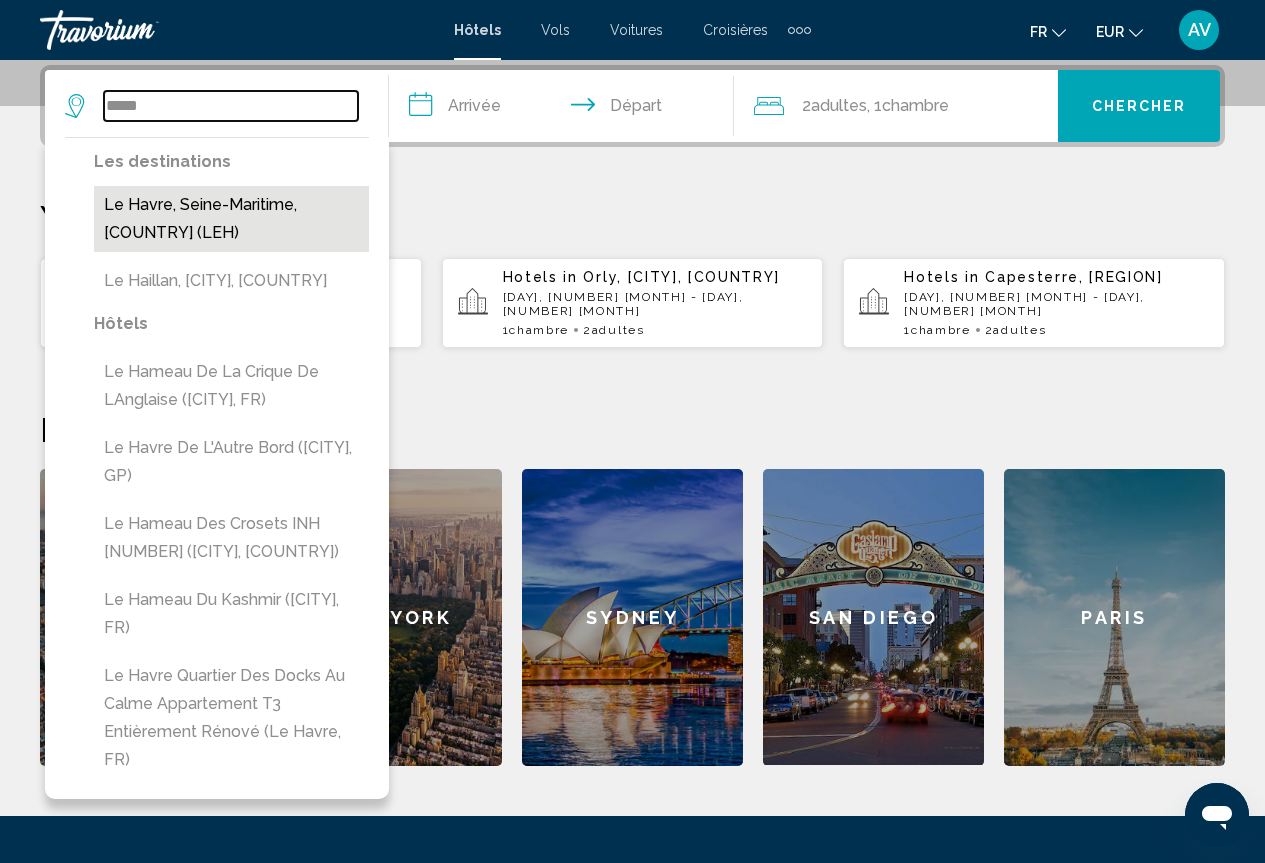 type on "**********" 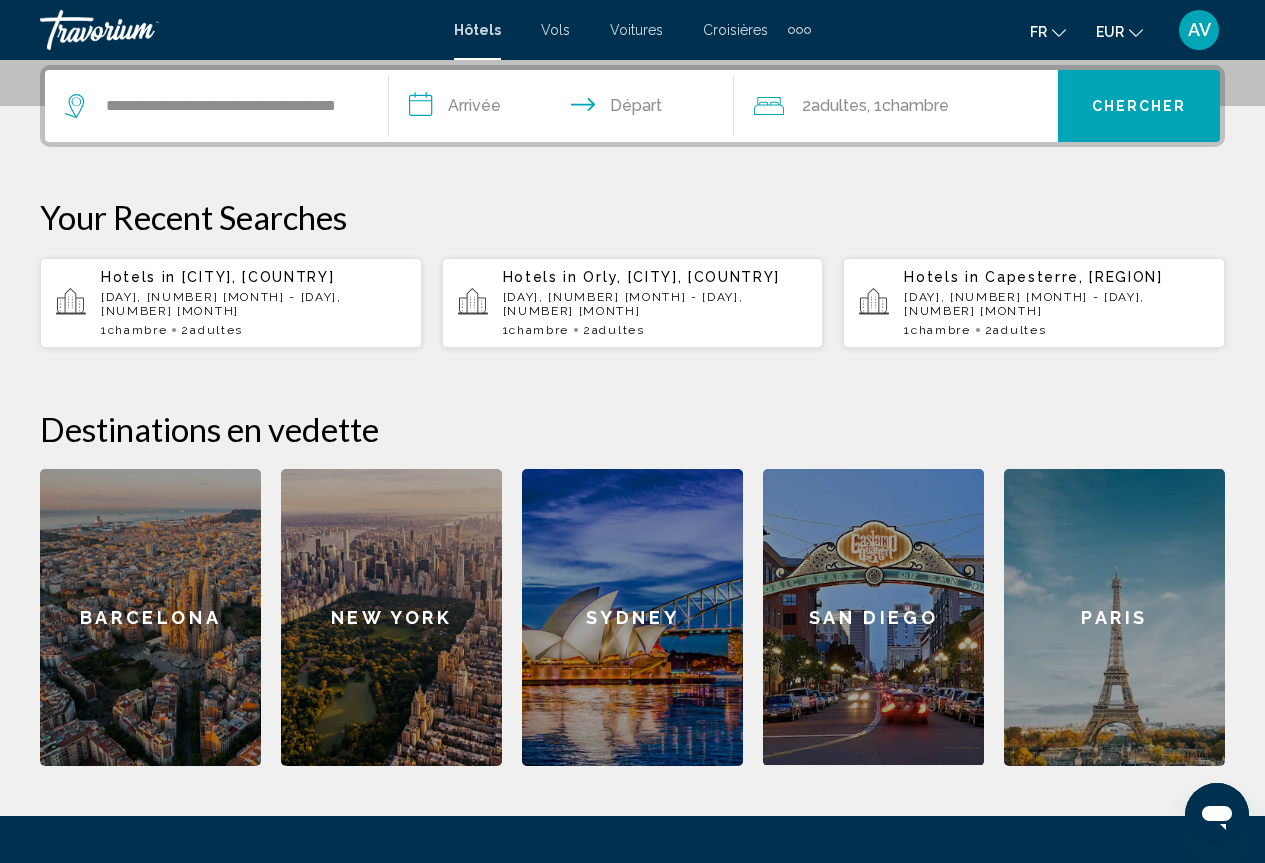 click on "**********" at bounding box center (565, 109) 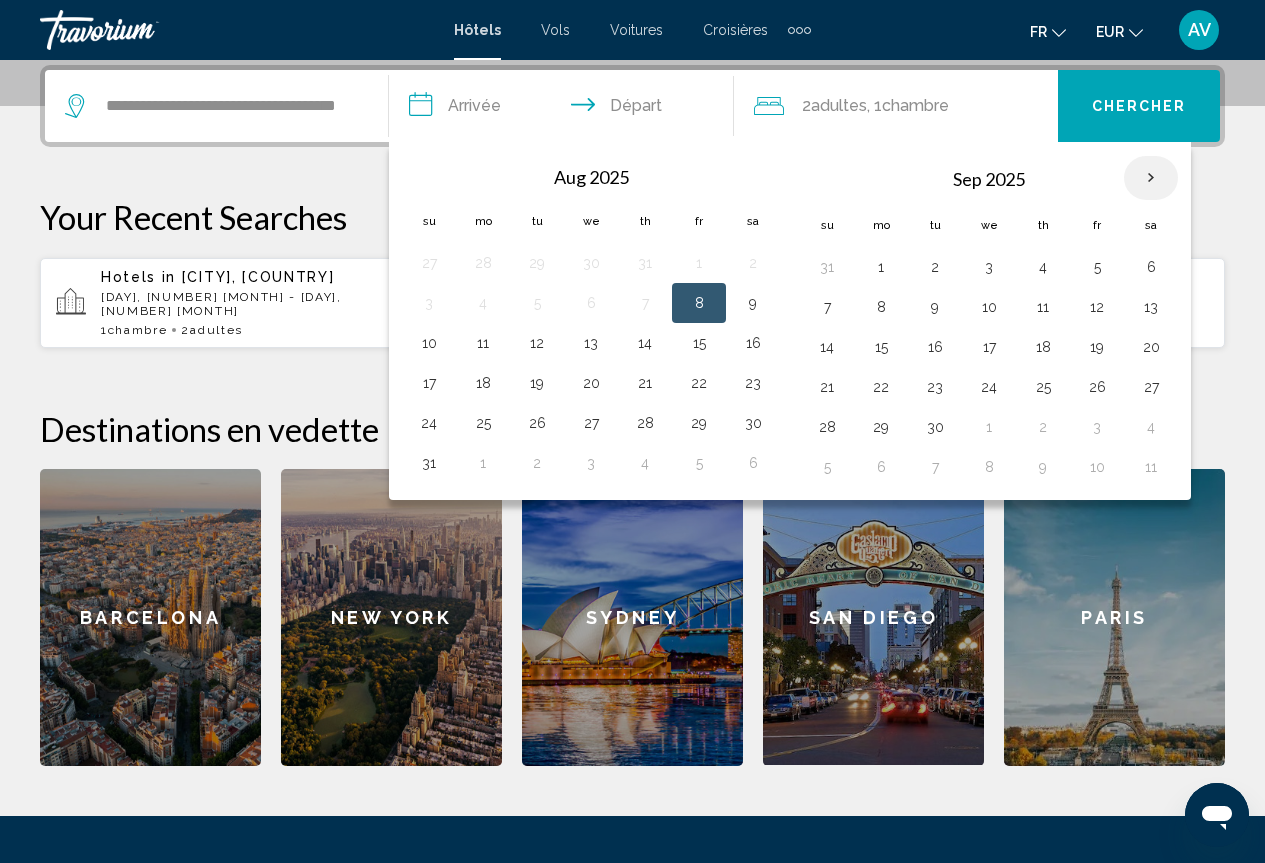 click at bounding box center (1151, 178) 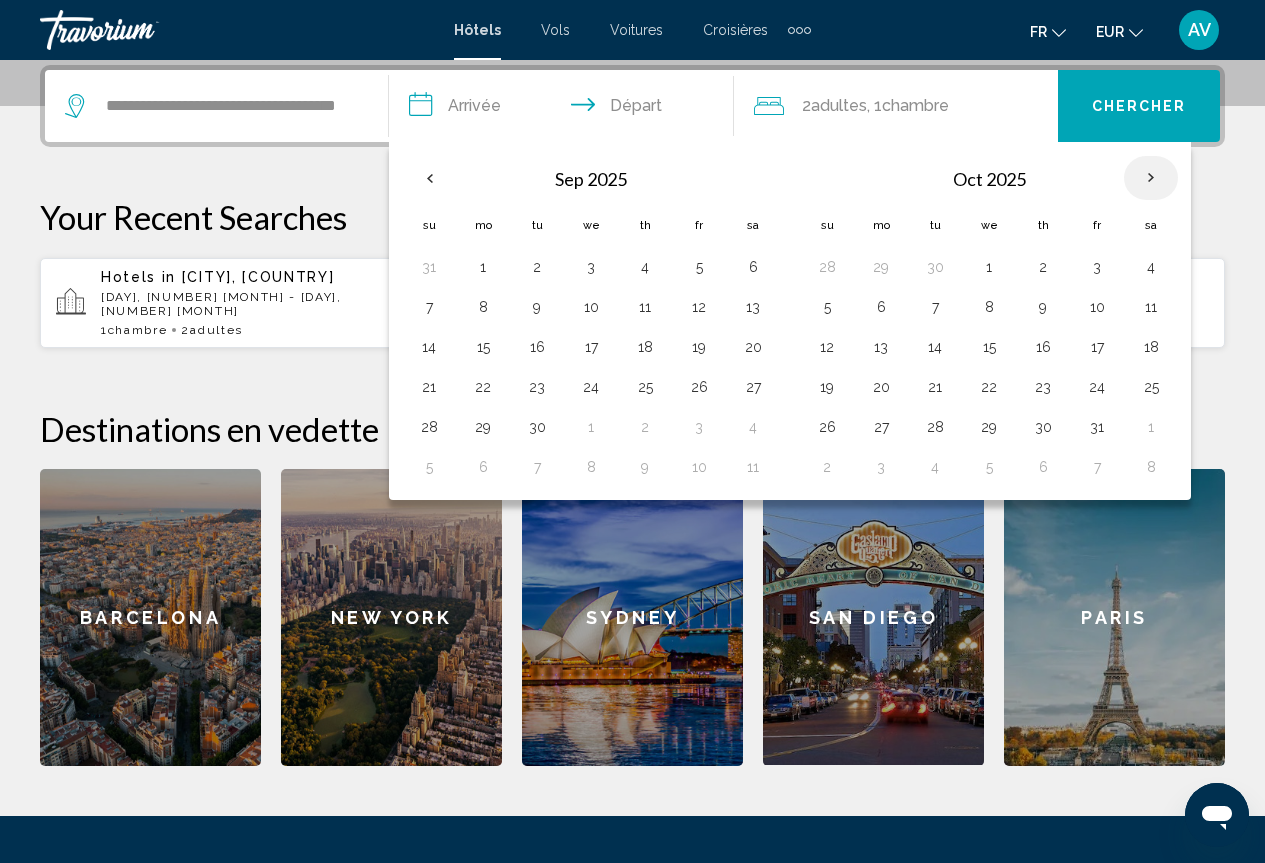 click at bounding box center [1151, 178] 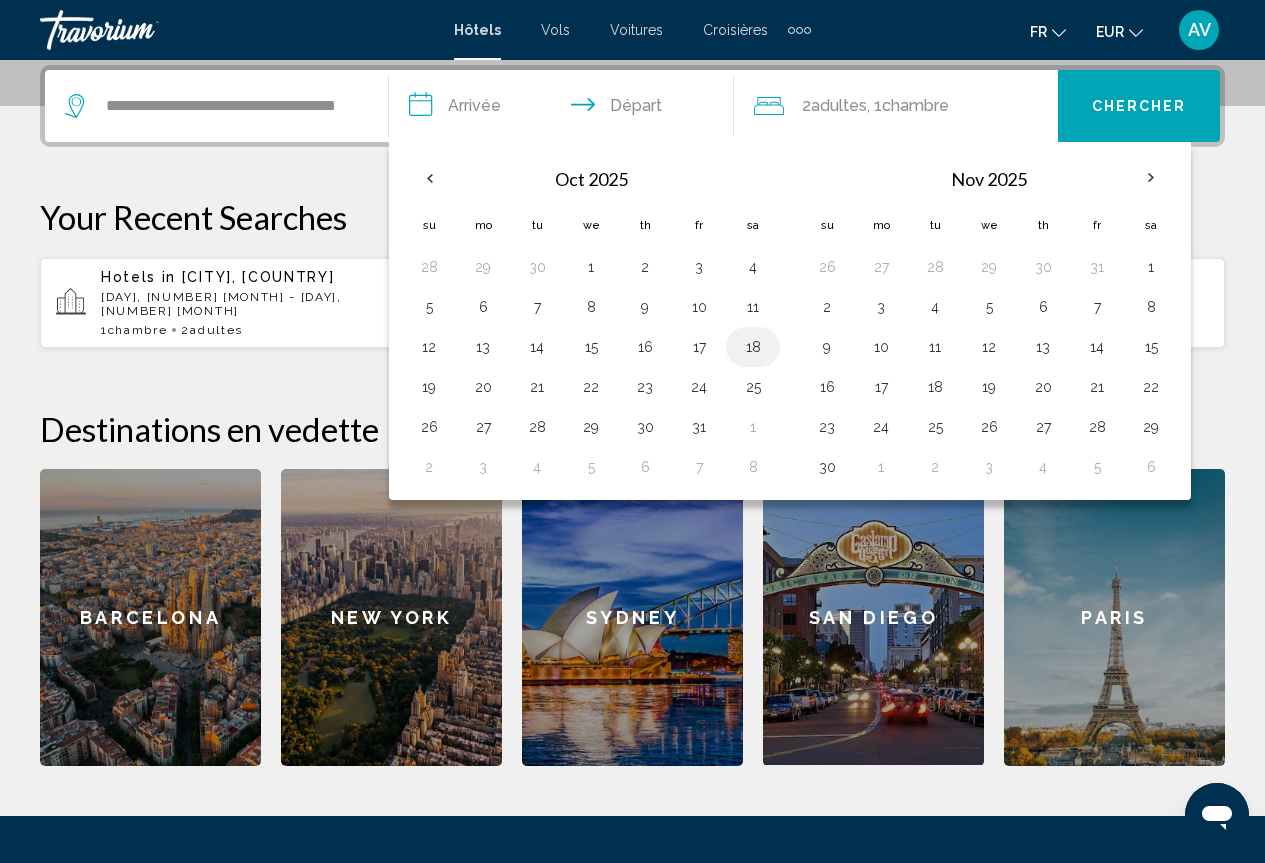 click on "18" at bounding box center [753, 347] 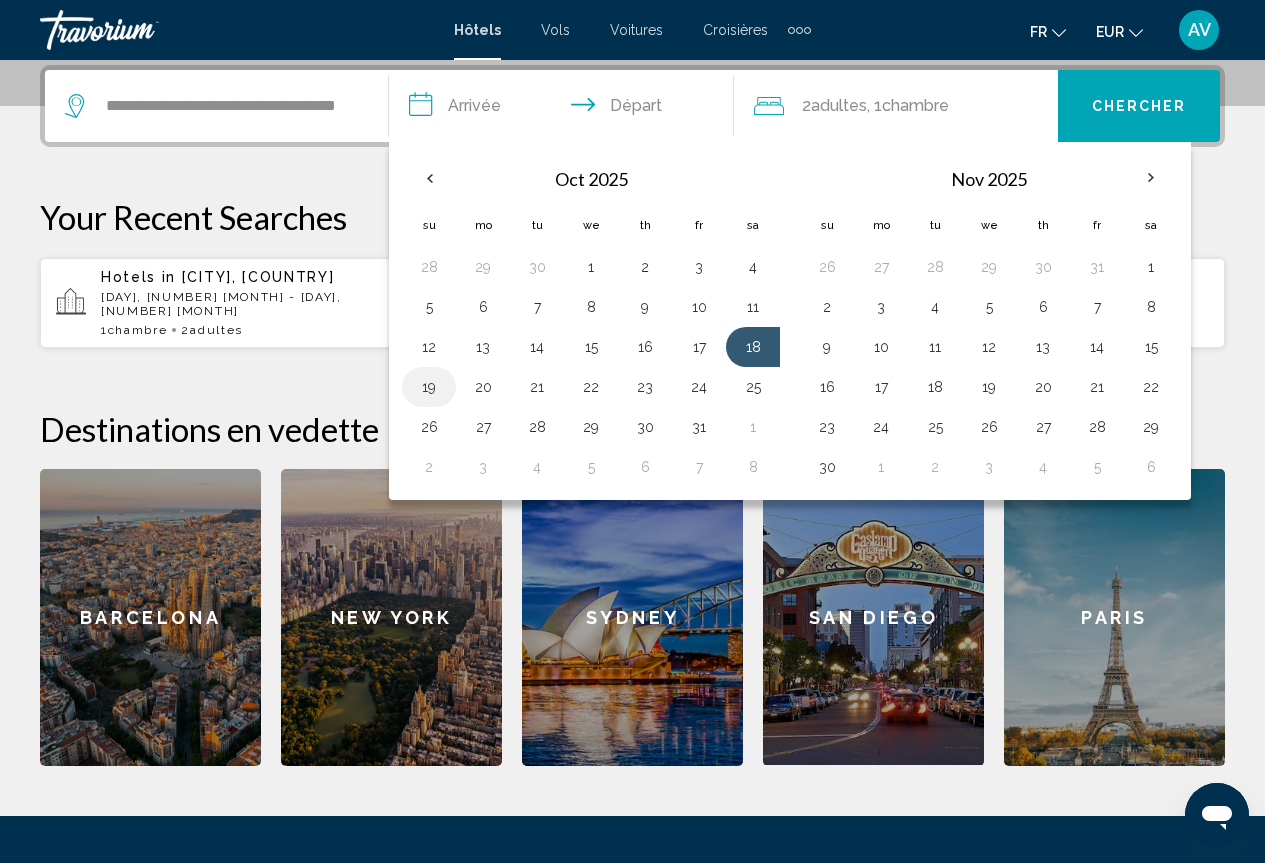 click on "19" at bounding box center [429, 387] 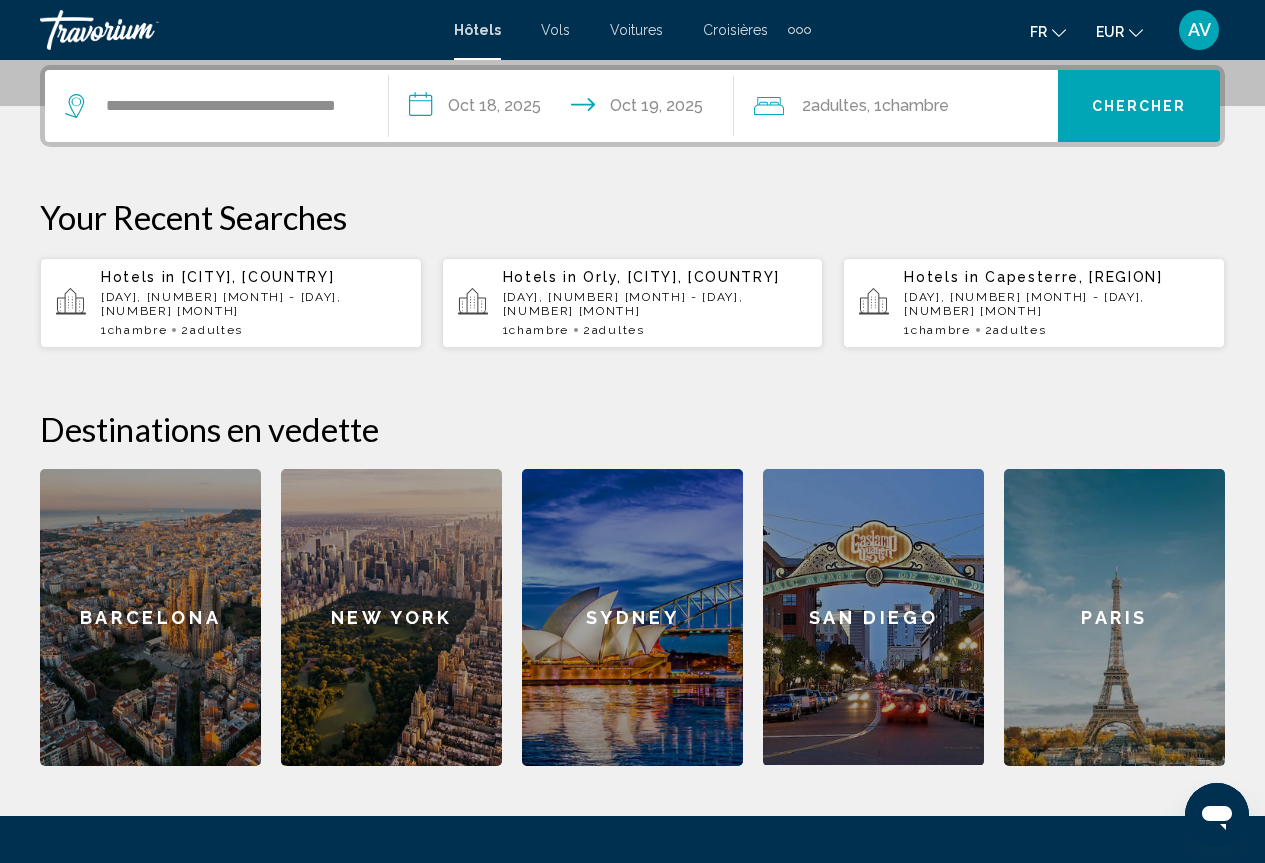 click on "Adultes" 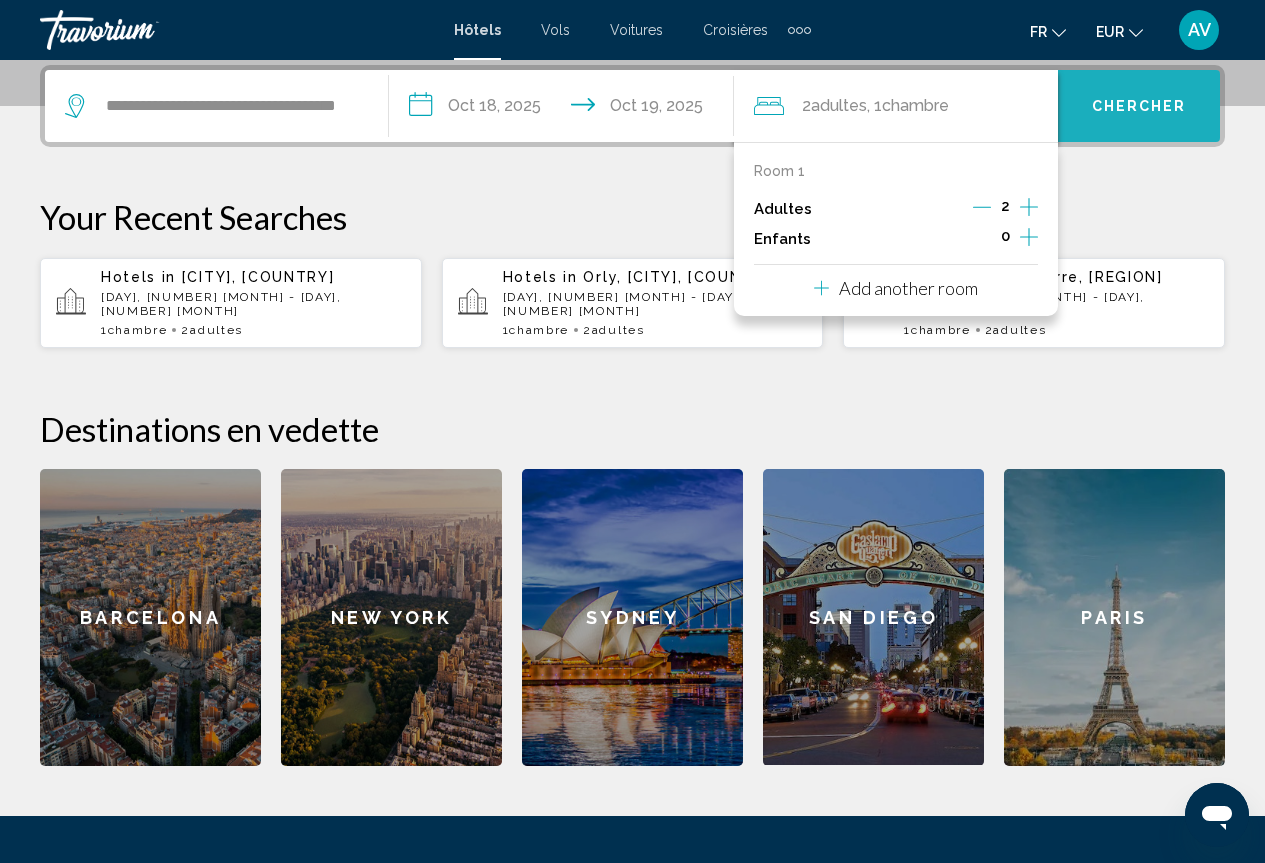 click on "Chercher" at bounding box center [1139, 107] 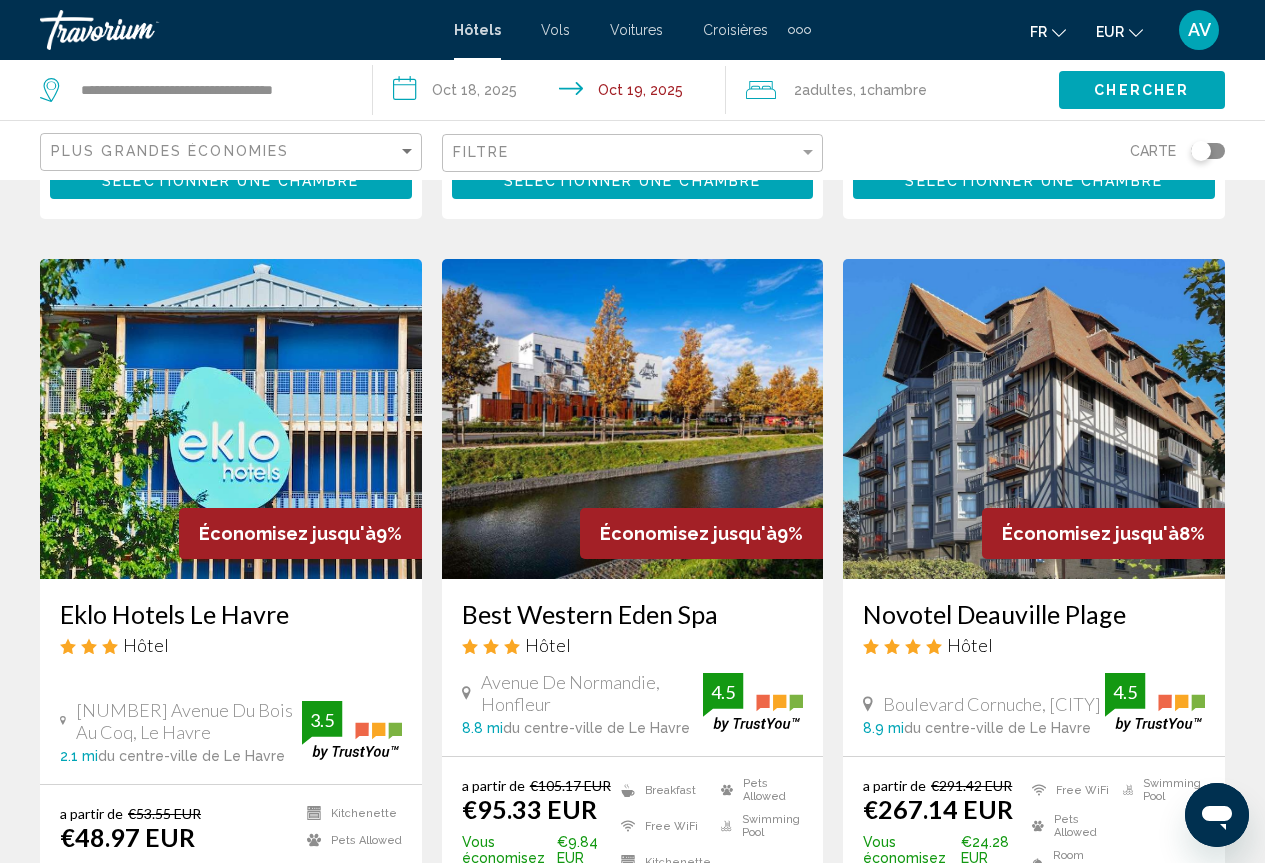 scroll, scrollTop: 2400, scrollLeft: 0, axis: vertical 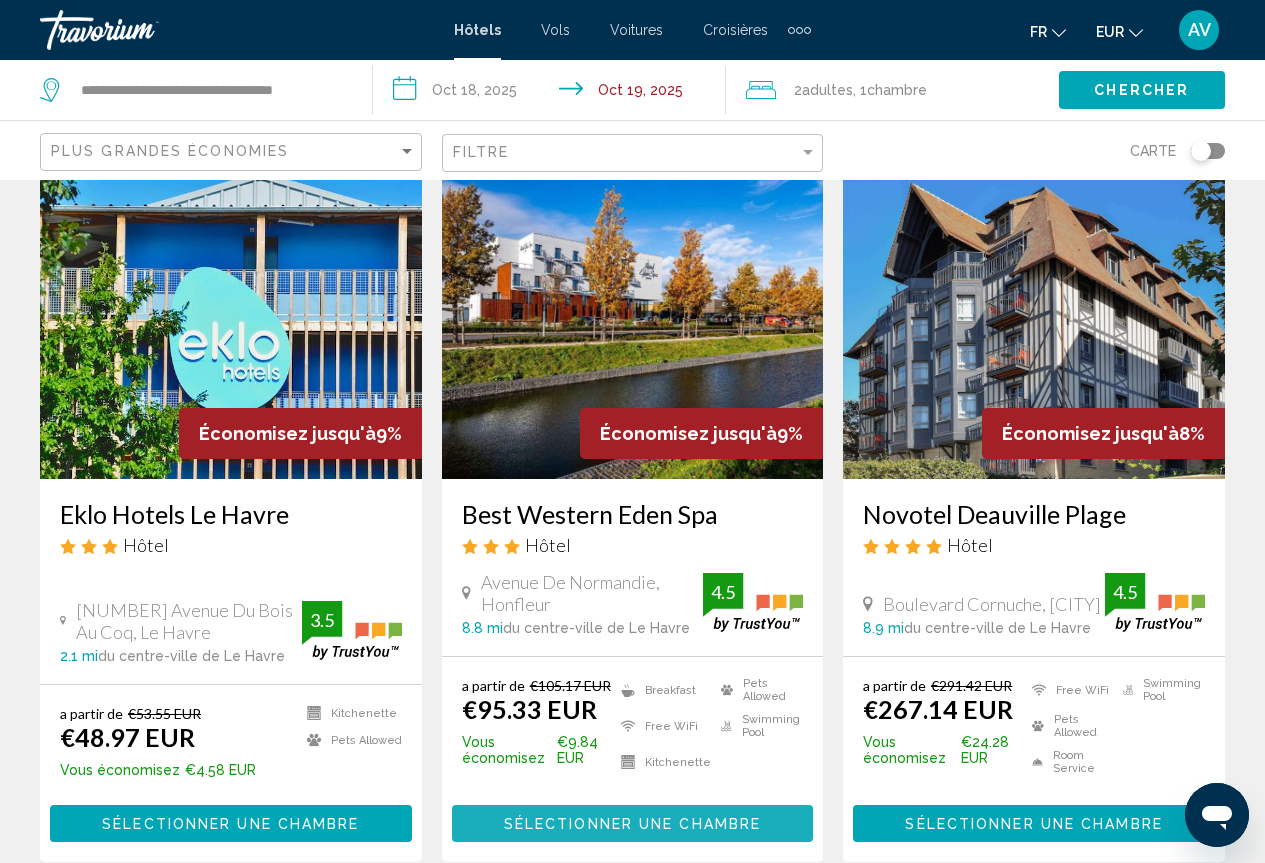 click on "Sélectionner une chambre" at bounding box center (633, 823) 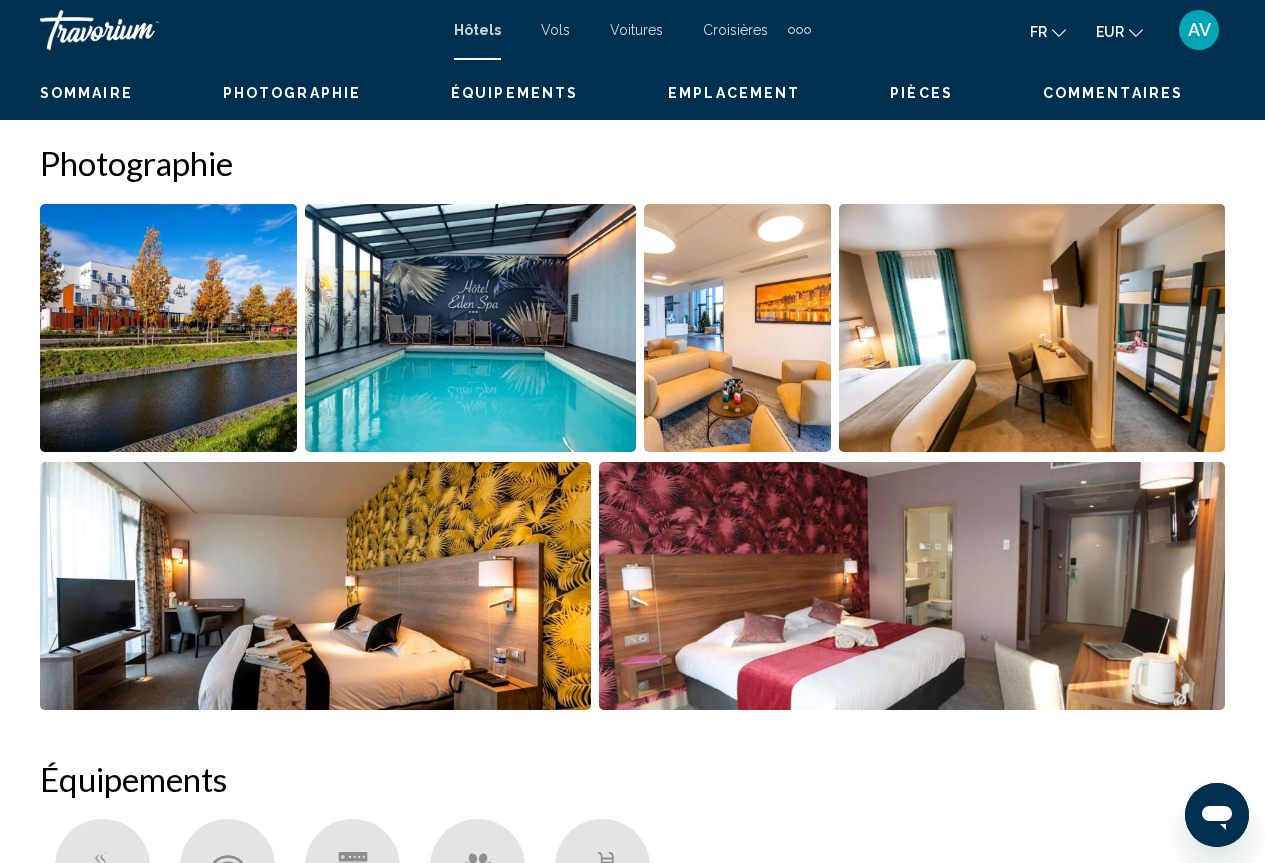 scroll, scrollTop: 804, scrollLeft: 0, axis: vertical 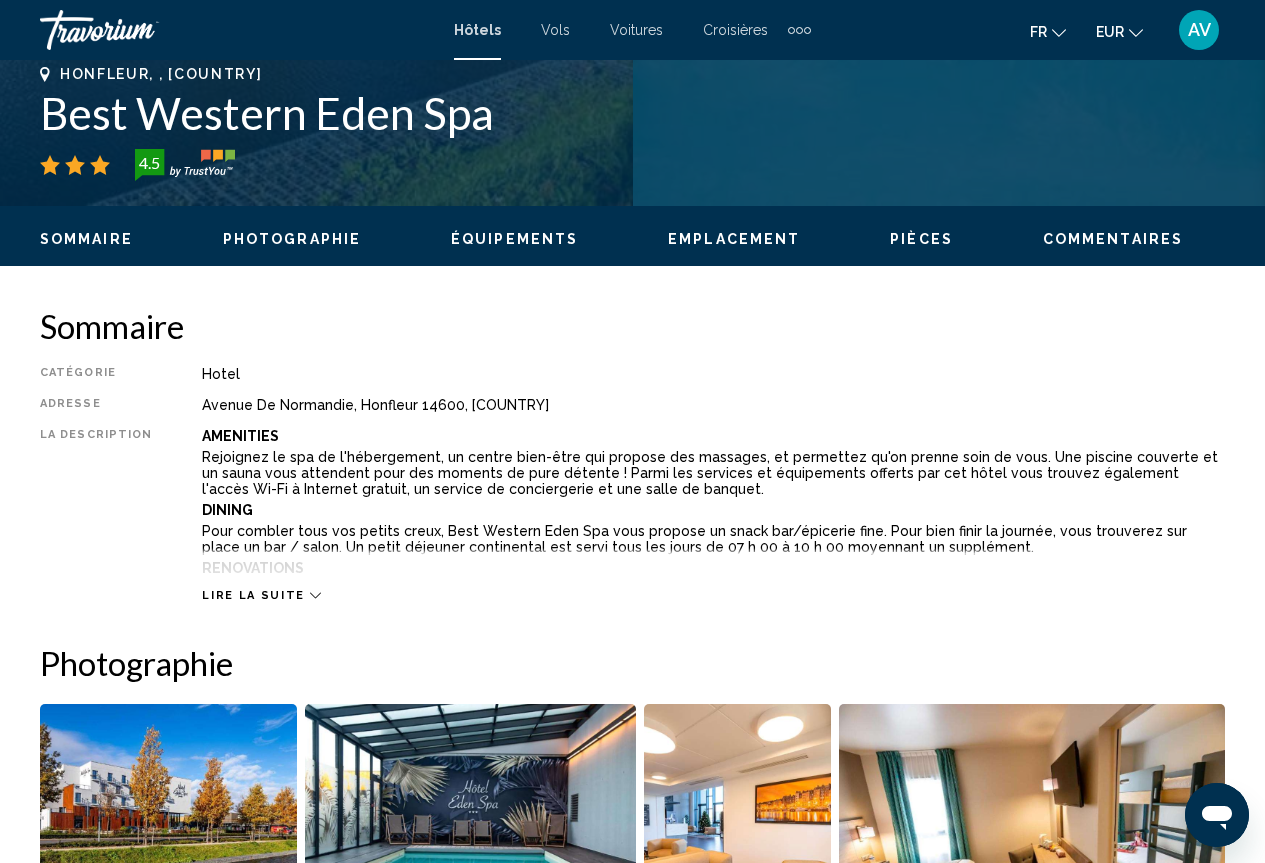 click on "Lire la suite" at bounding box center (261, 595) 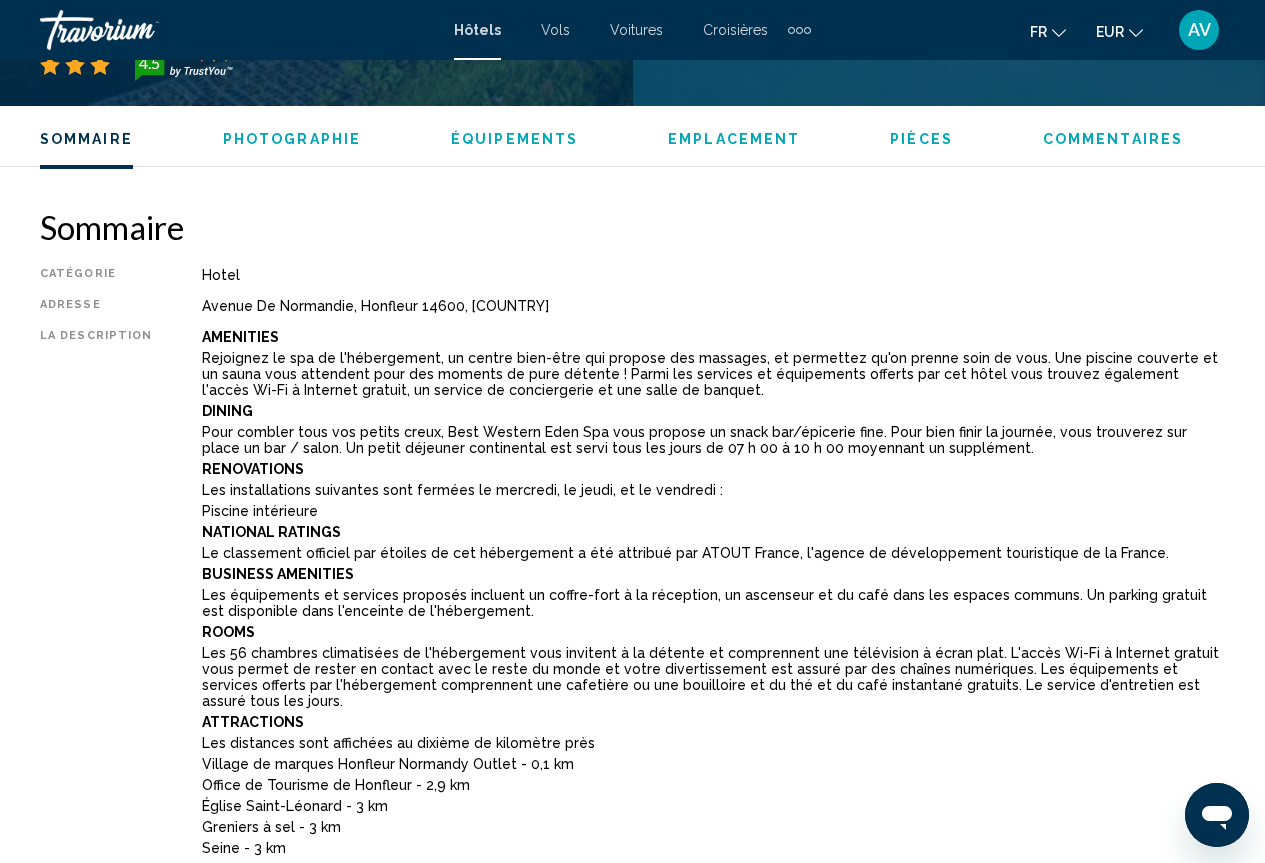scroll, scrollTop: 1004, scrollLeft: 0, axis: vertical 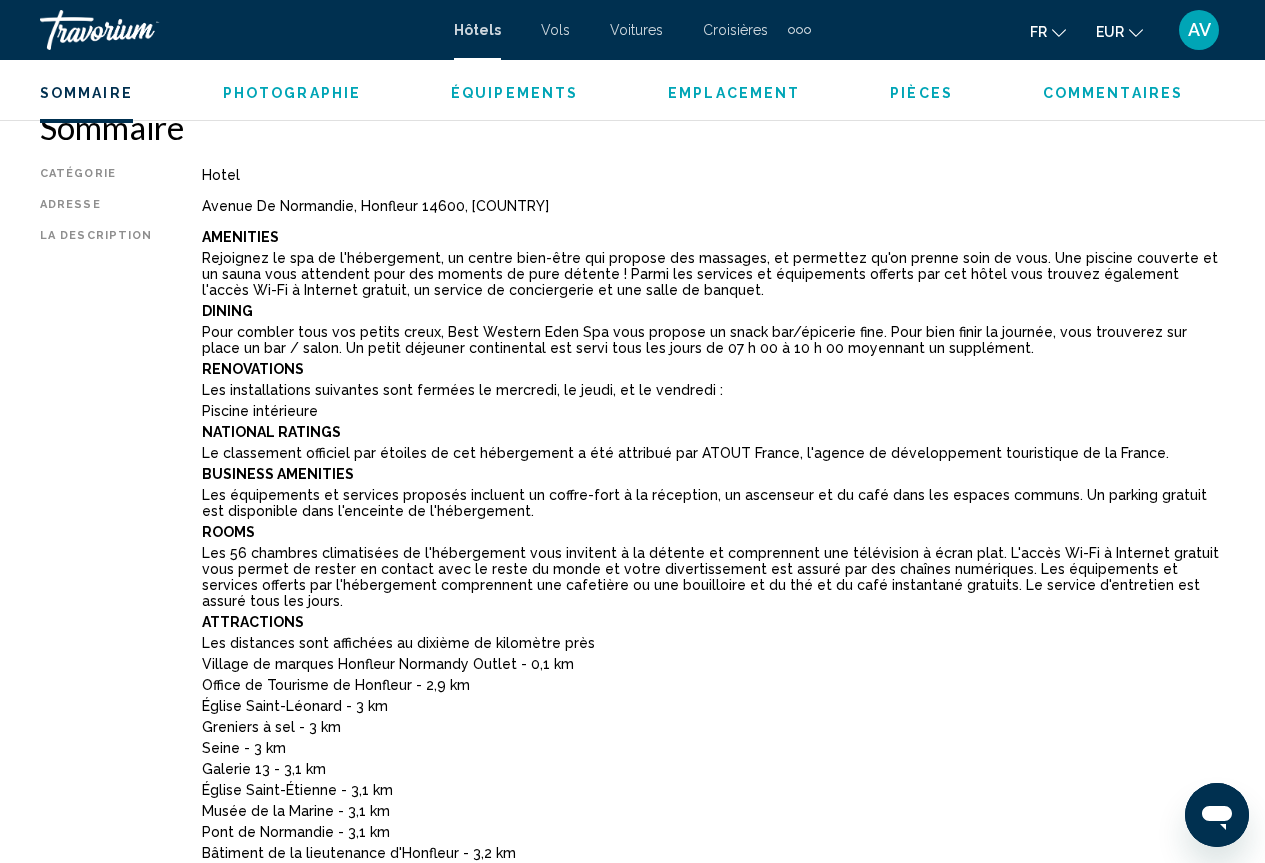 click on "Hôtels Vols Voitures Croisières Activités Hôtels Vols Voitures Croisières Activités fr
English Español Français Italiano Português русский EUR
USD ($) MXN (Mex$) CAD (Can$) GBP (£) EUR (€) AUD (A$) NZD (NZ$) CNY (CN¥) AV Se connecter" at bounding box center (632, 30) 